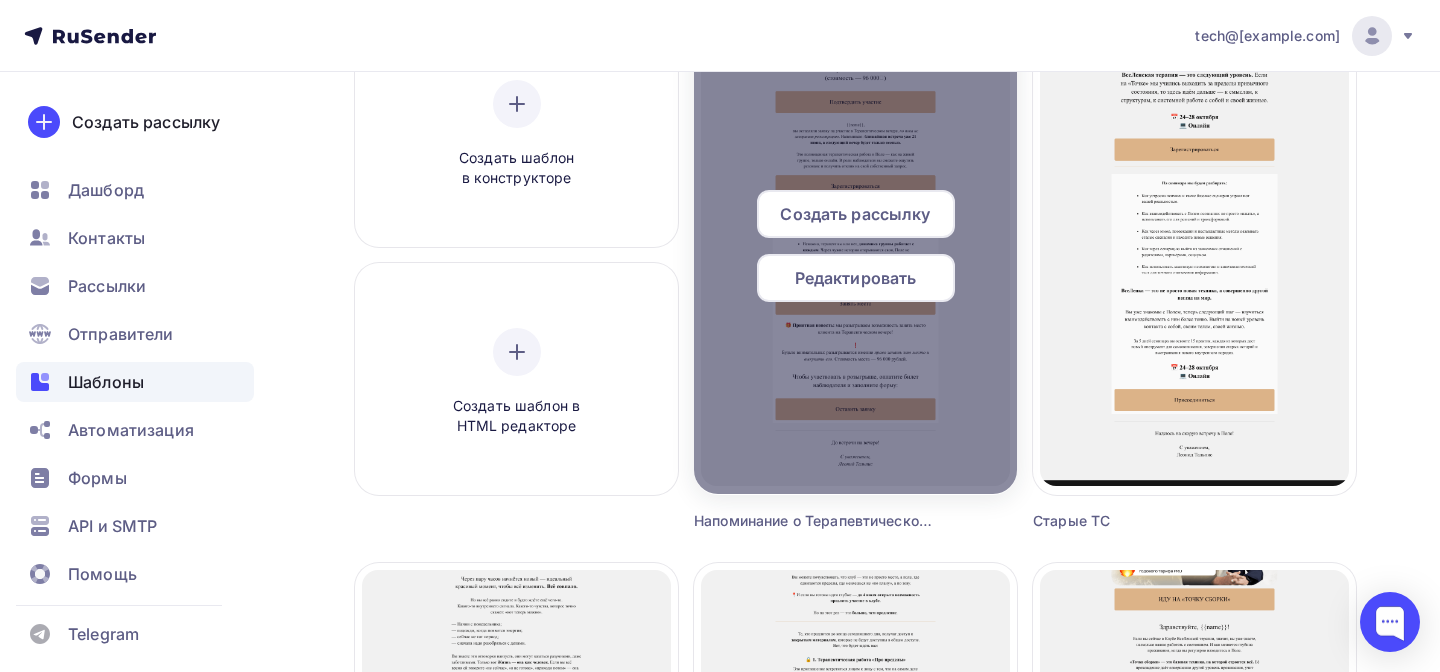 scroll, scrollTop: 203, scrollLeft: 0, axis: vertical 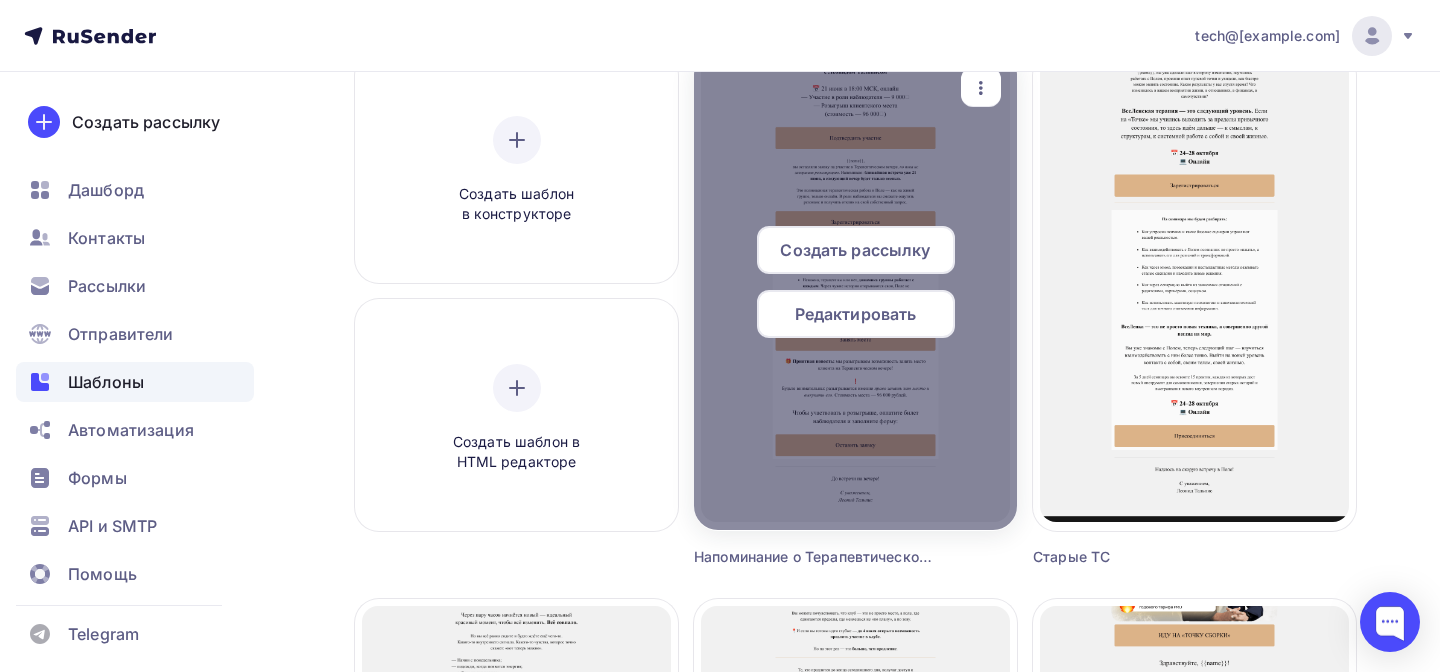 click at bounding box center (981, 88) 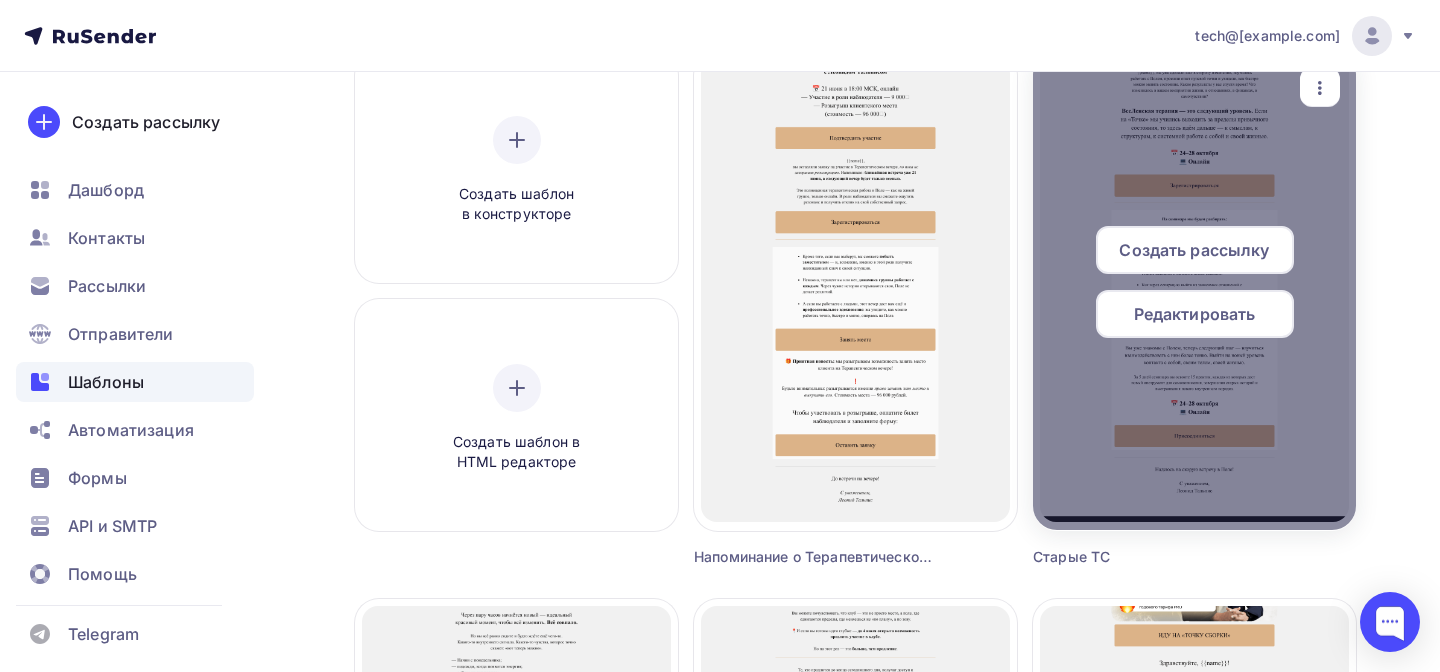 click at bounding box center (855, 290) 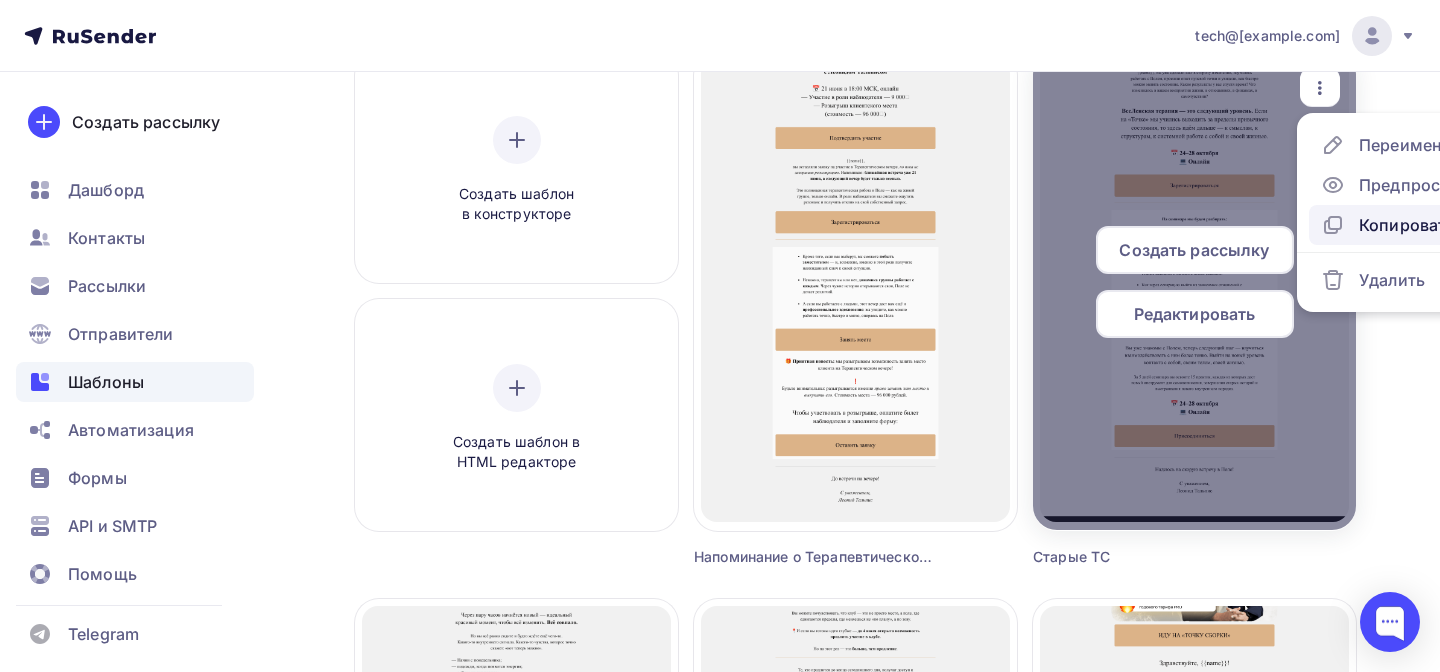 click on "Копировать" at bounding box center [1404, 145] 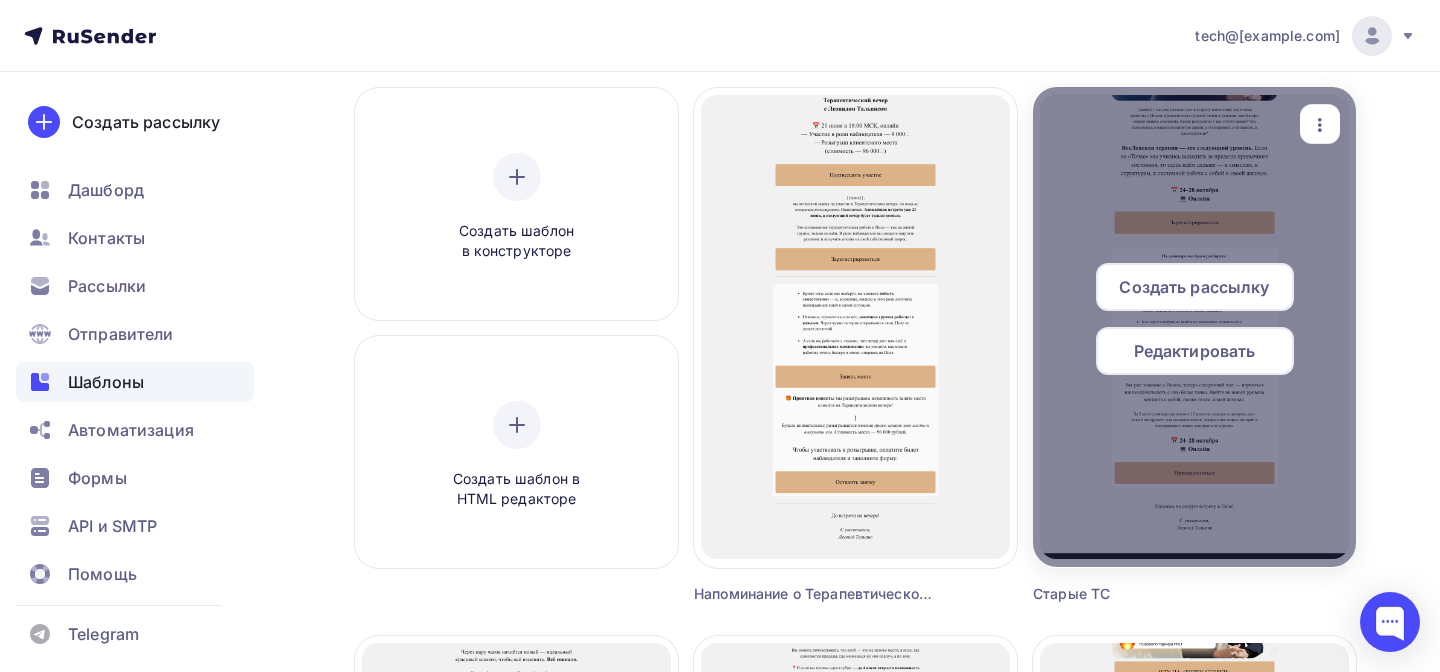 scroll, scrollTop: 160, scrollLeft: 0, axis: vertical 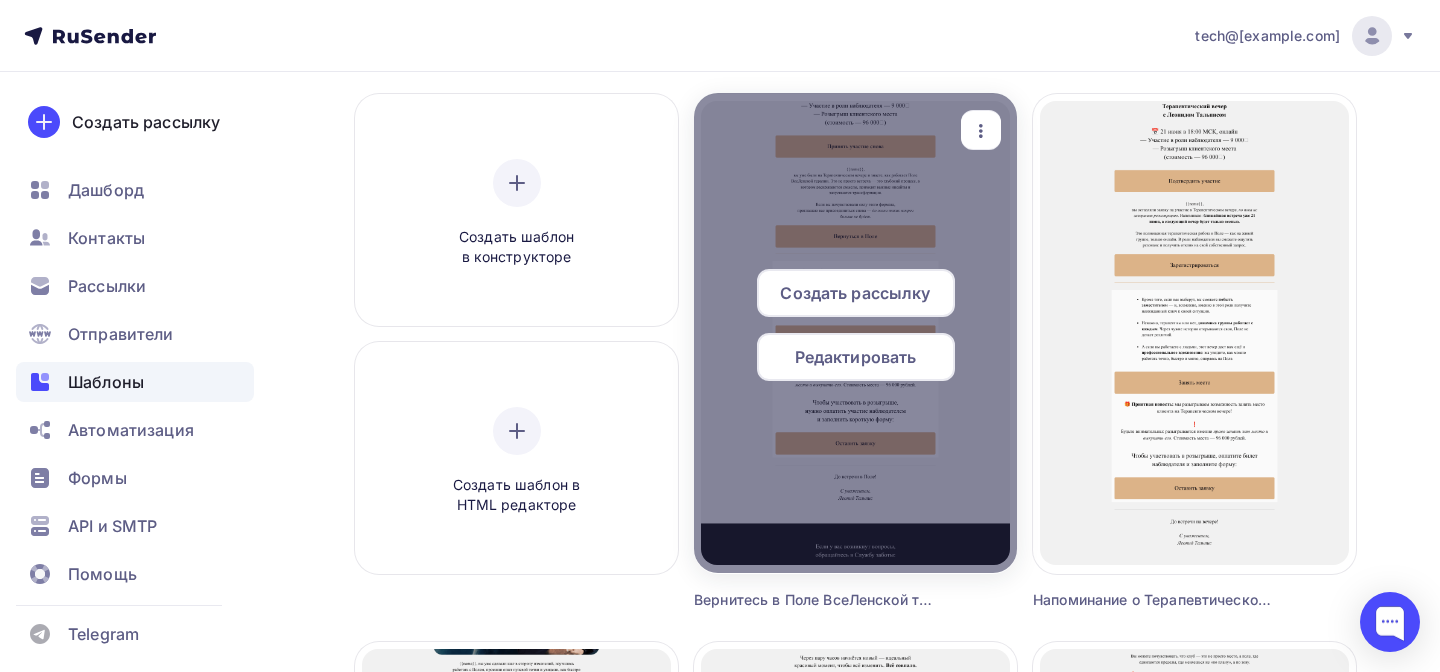 click at bounding box center (981, 130) 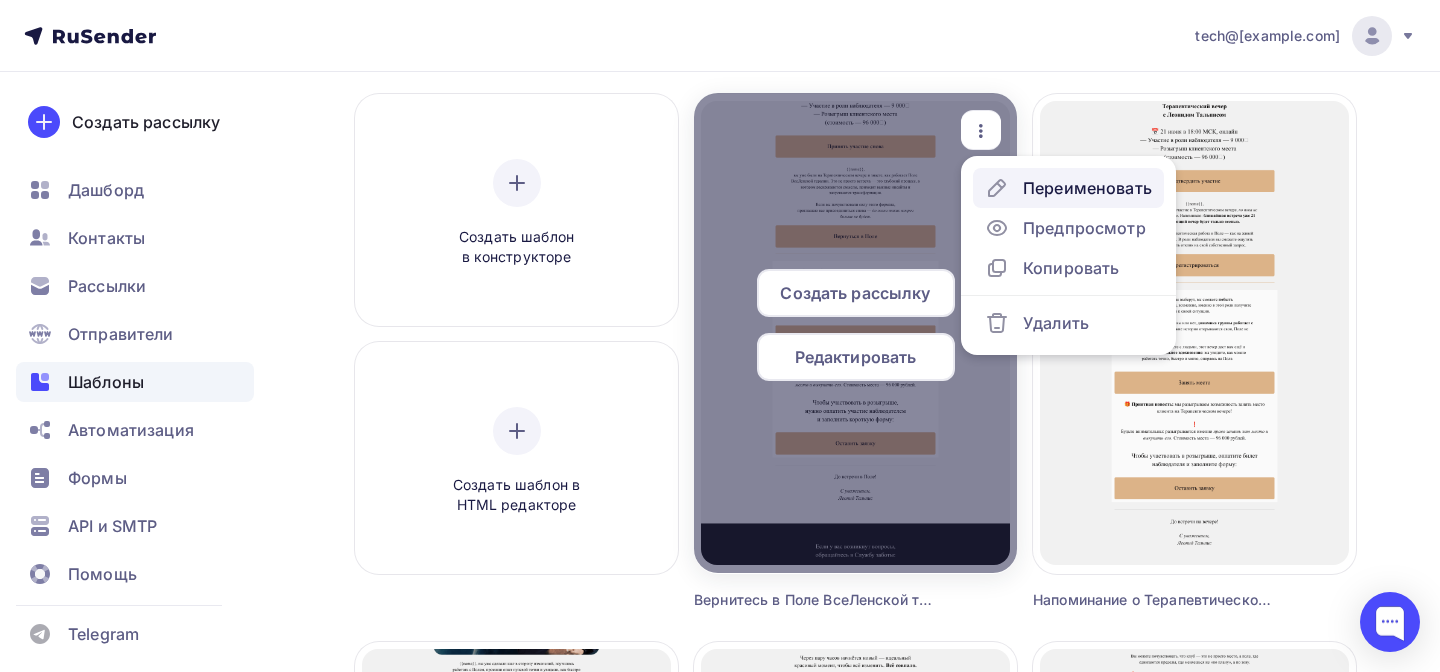 click on "Переименовать" at bounding box center (1068, 188) 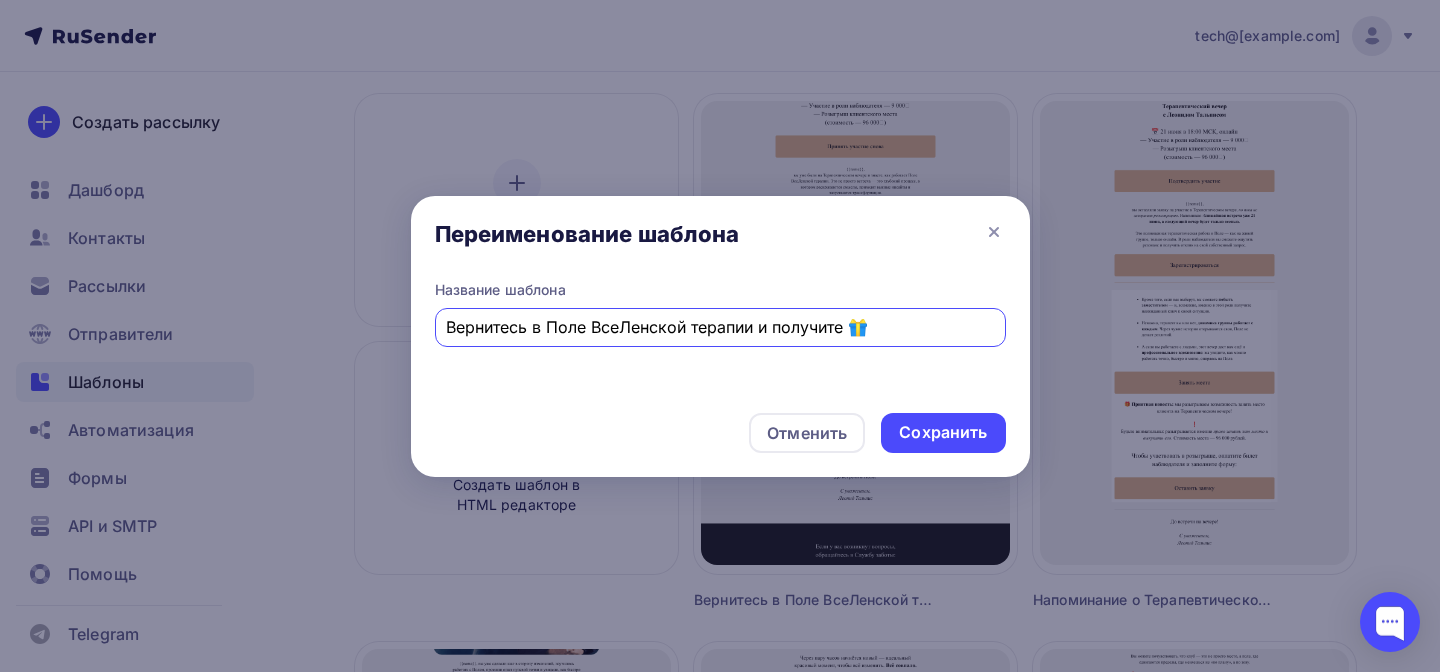 click on "Вернитесь в Поле ВсеЛенской терапии и получите 🎁" at bounding box center (720, 327) 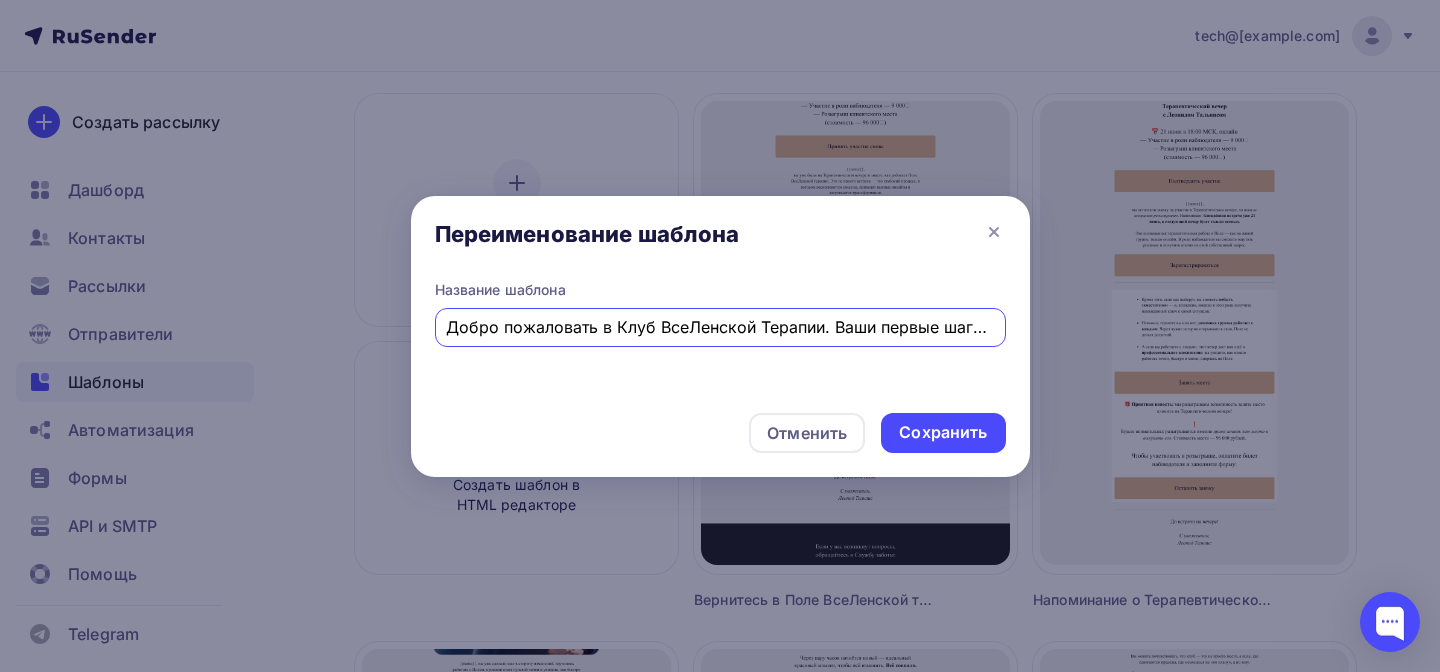 scroll, scrollTop: 0, scrollLeft: 46, axis: horizontal 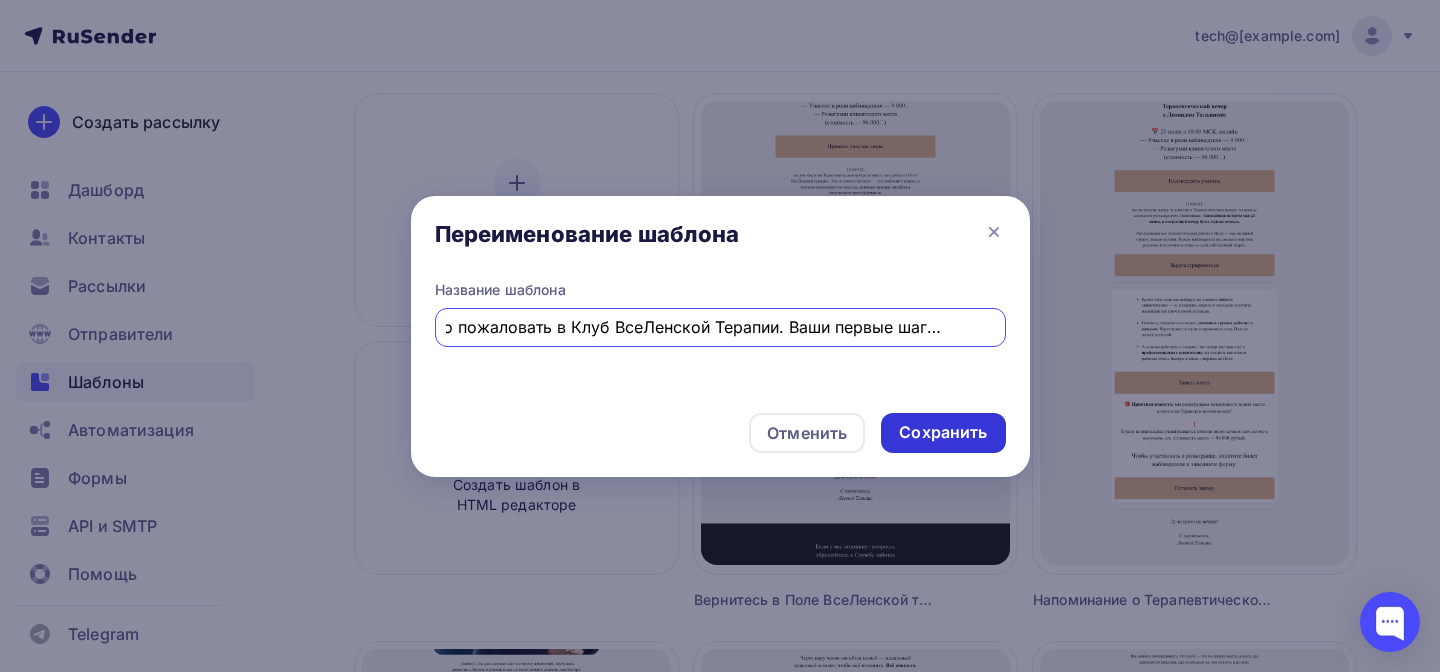 type on "Добро пожаловать в Клуб ВсеЛенской Терапии. Ваши первые шаги внутри" 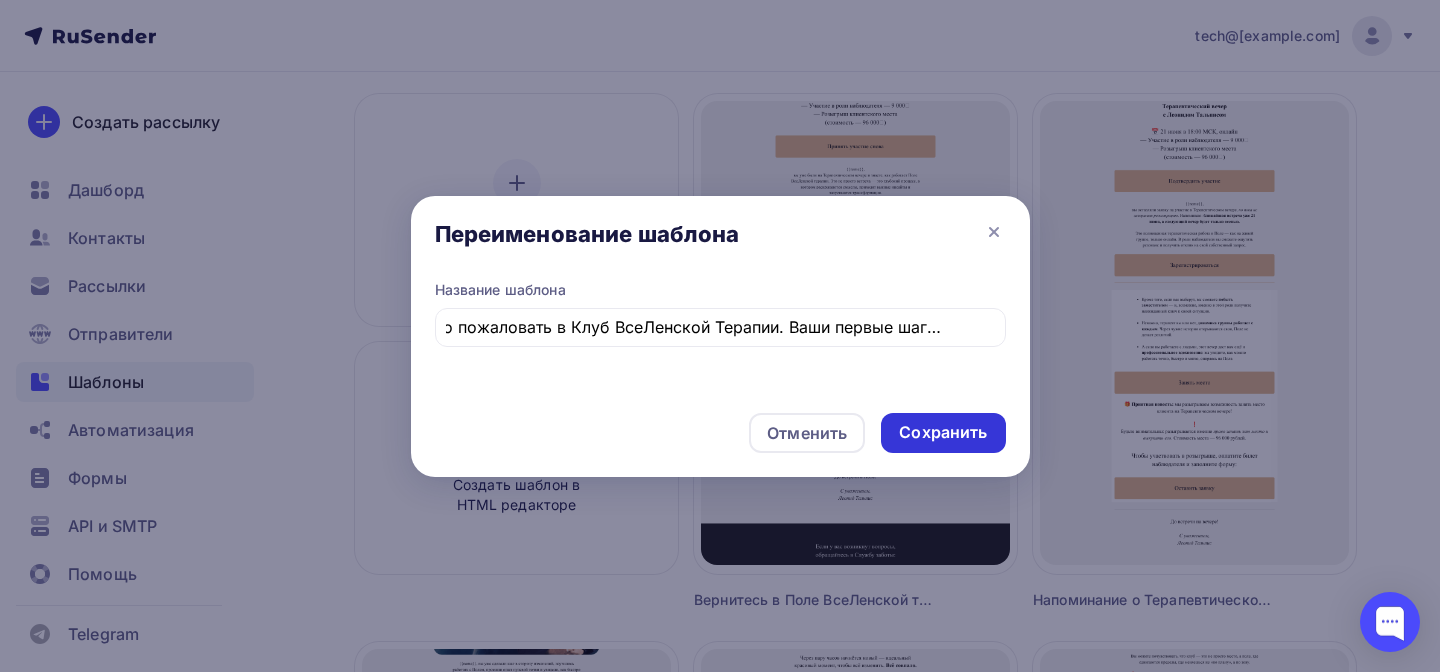 scroll, scrollTop: 0, scrollLeft: 0, axis: both 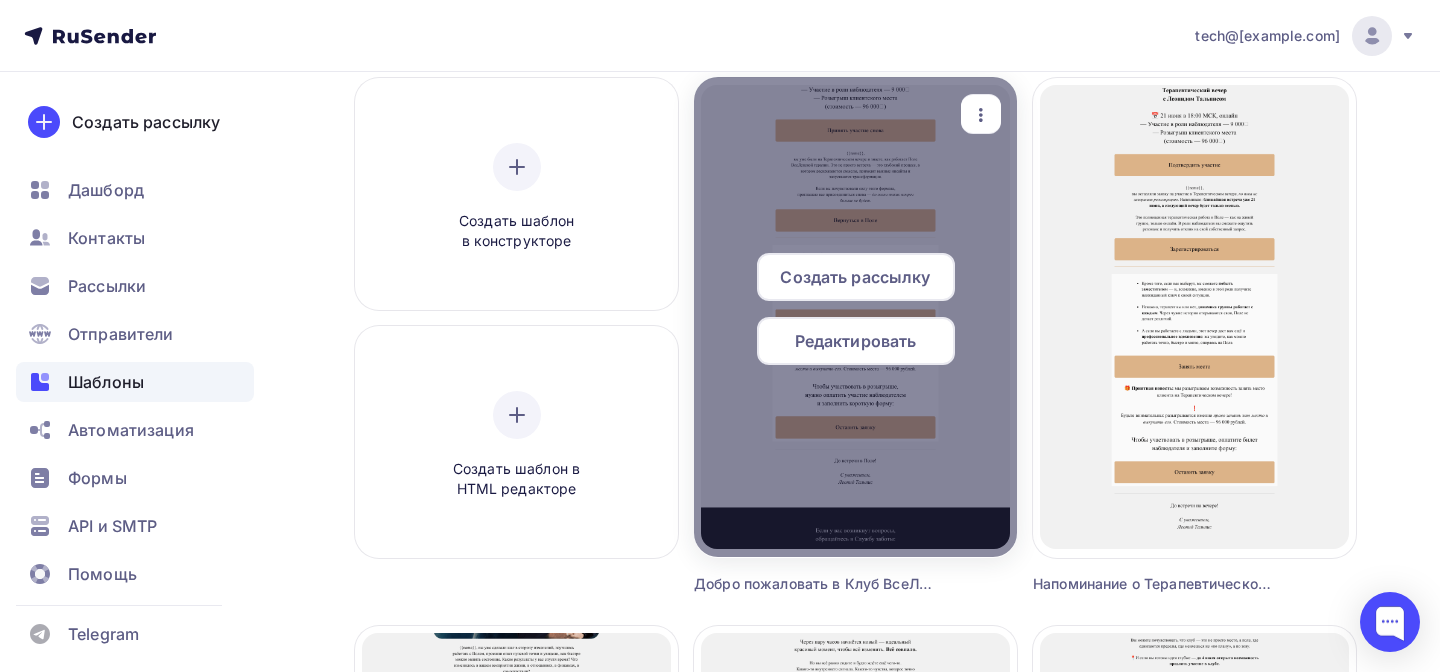 click at bounding box center [981, 114] 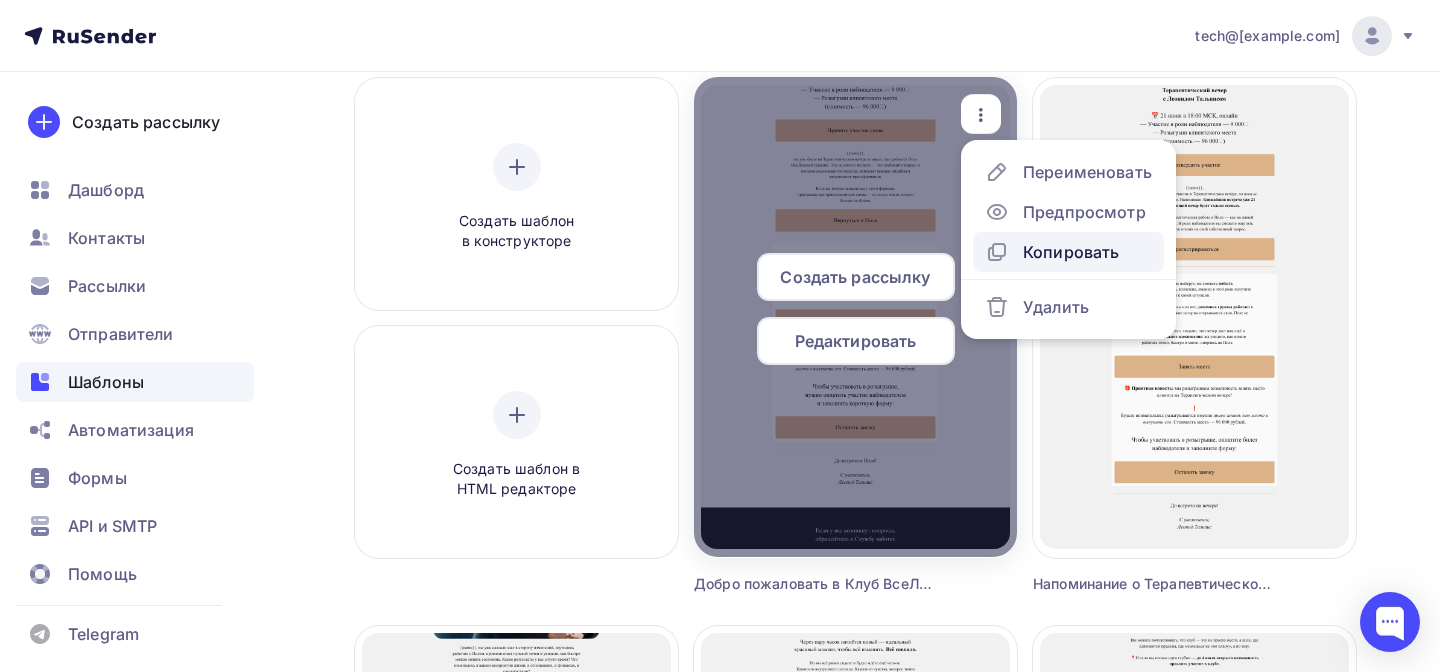 click on "Копировать" at bounding box center (1068, 172) 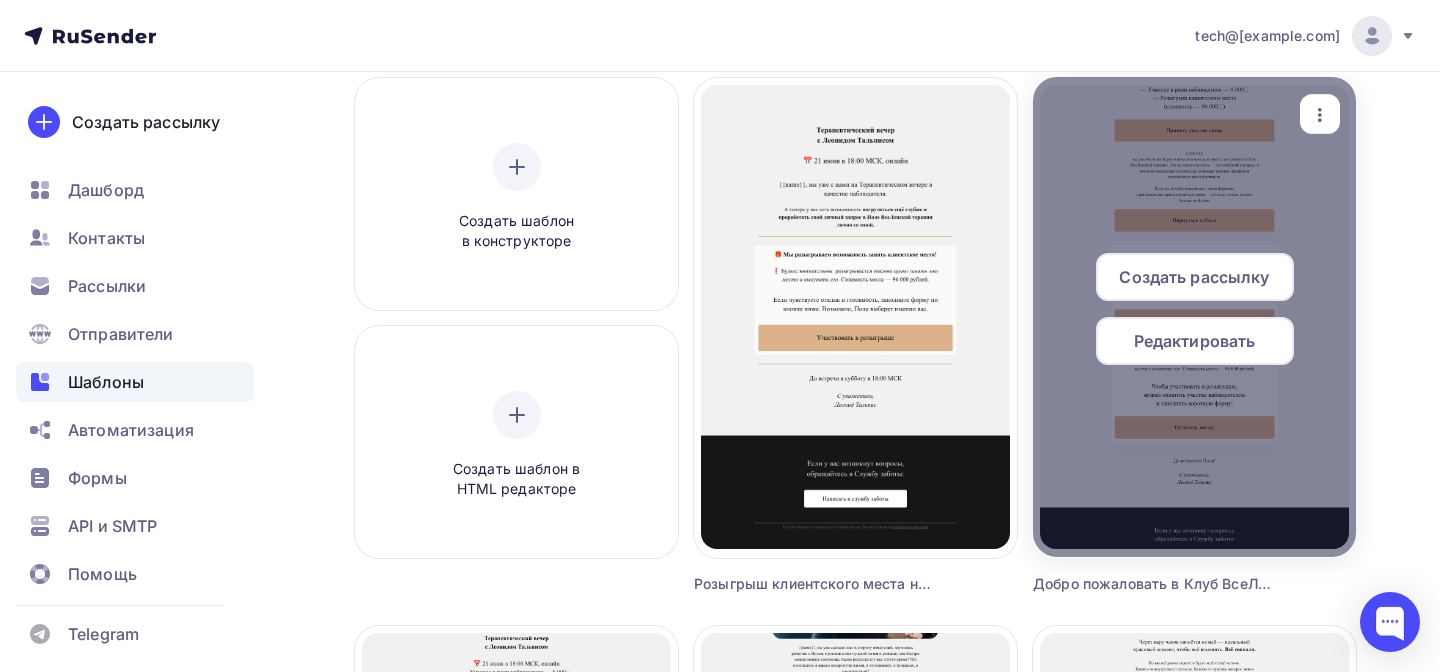 click at bounding box center (1320, 114) 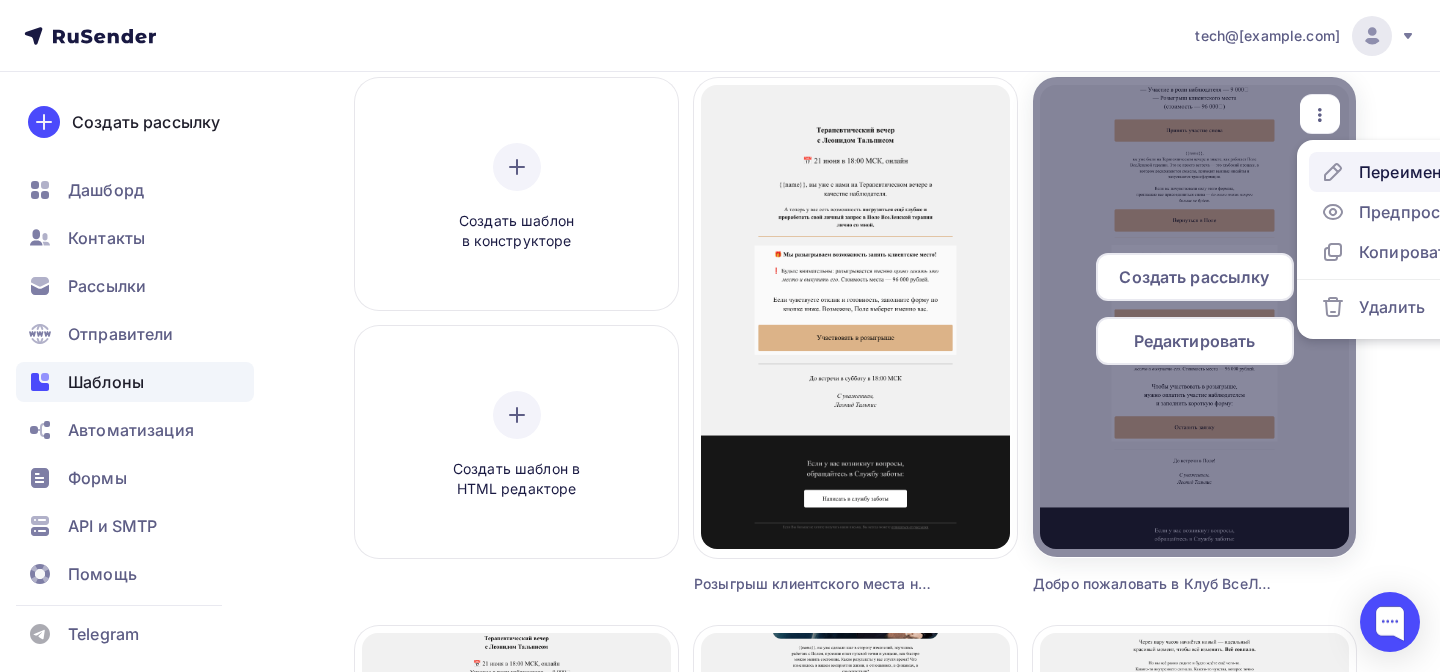 click on "Переименовать" at bounding box center [1404, 172] 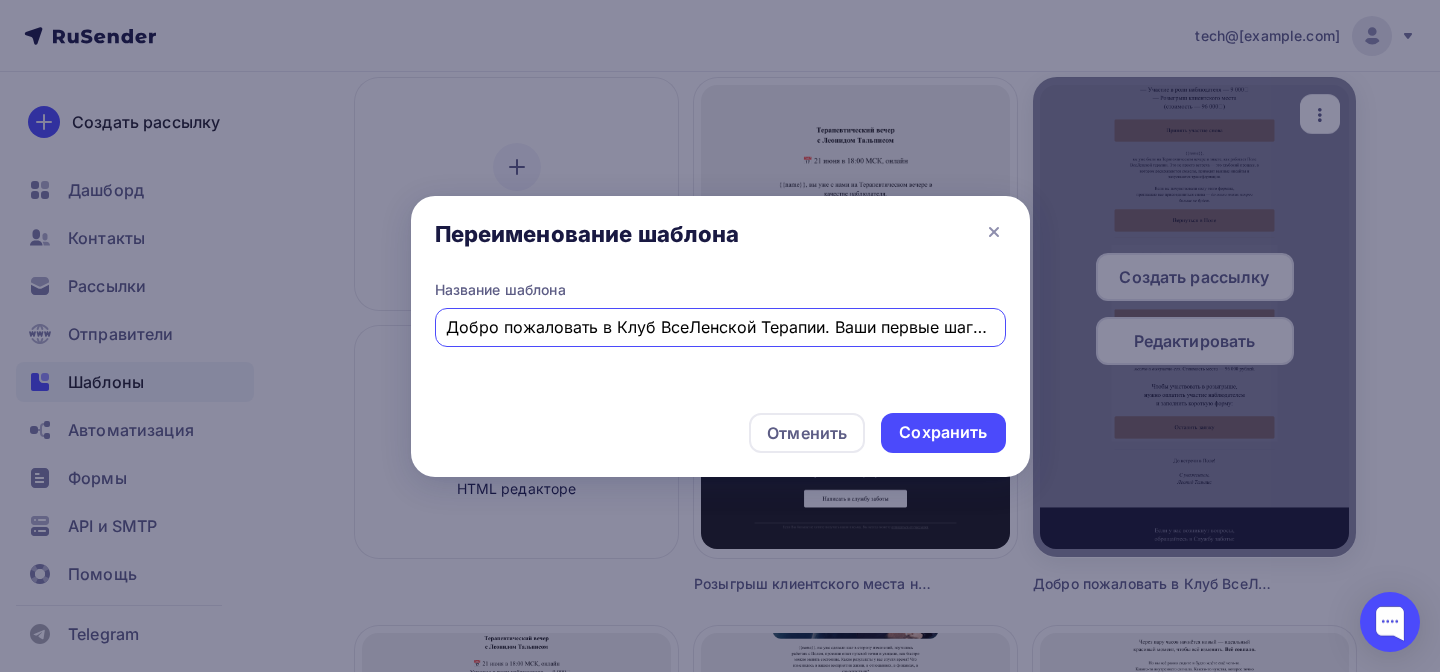 scroll, scrollTop: 0, scrollLeft: 47, axis: horizontal 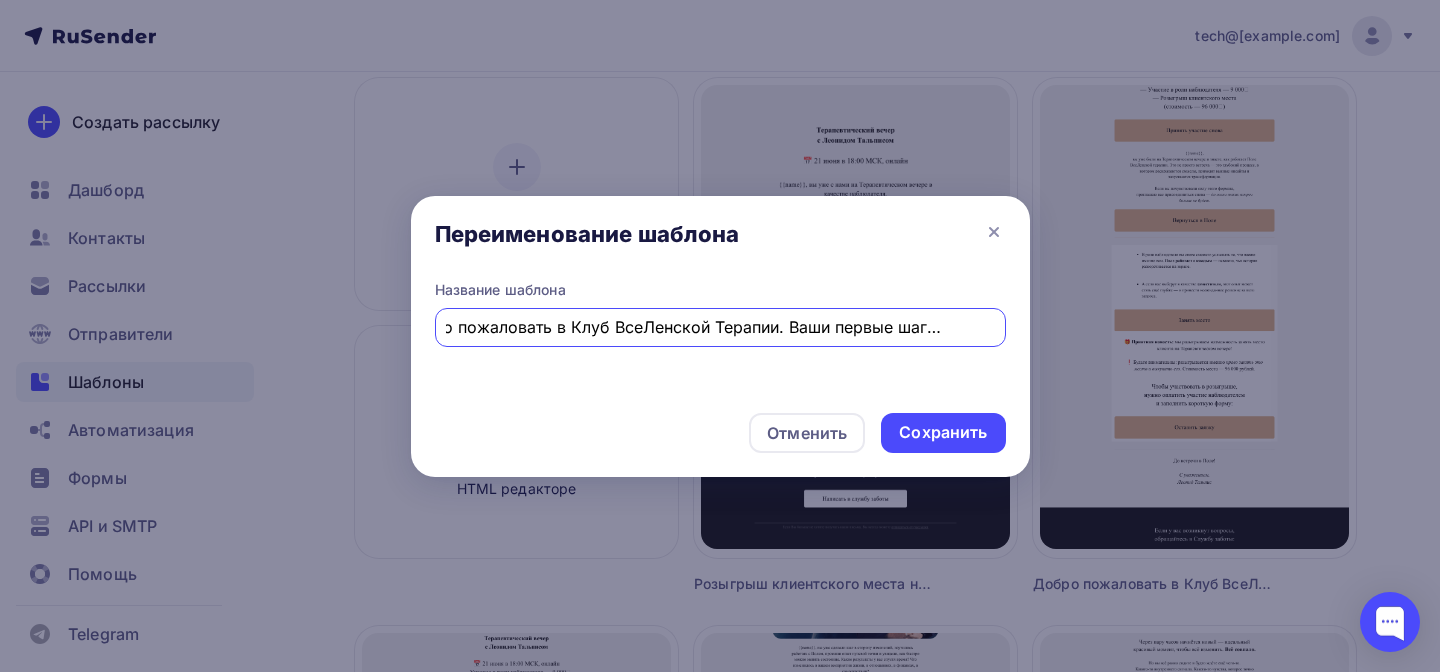 click on "Добро пожаловать в Клуб ВсеЛенской Терапии. Ваши первые шаги внутри" at bounding box center [720, 327] 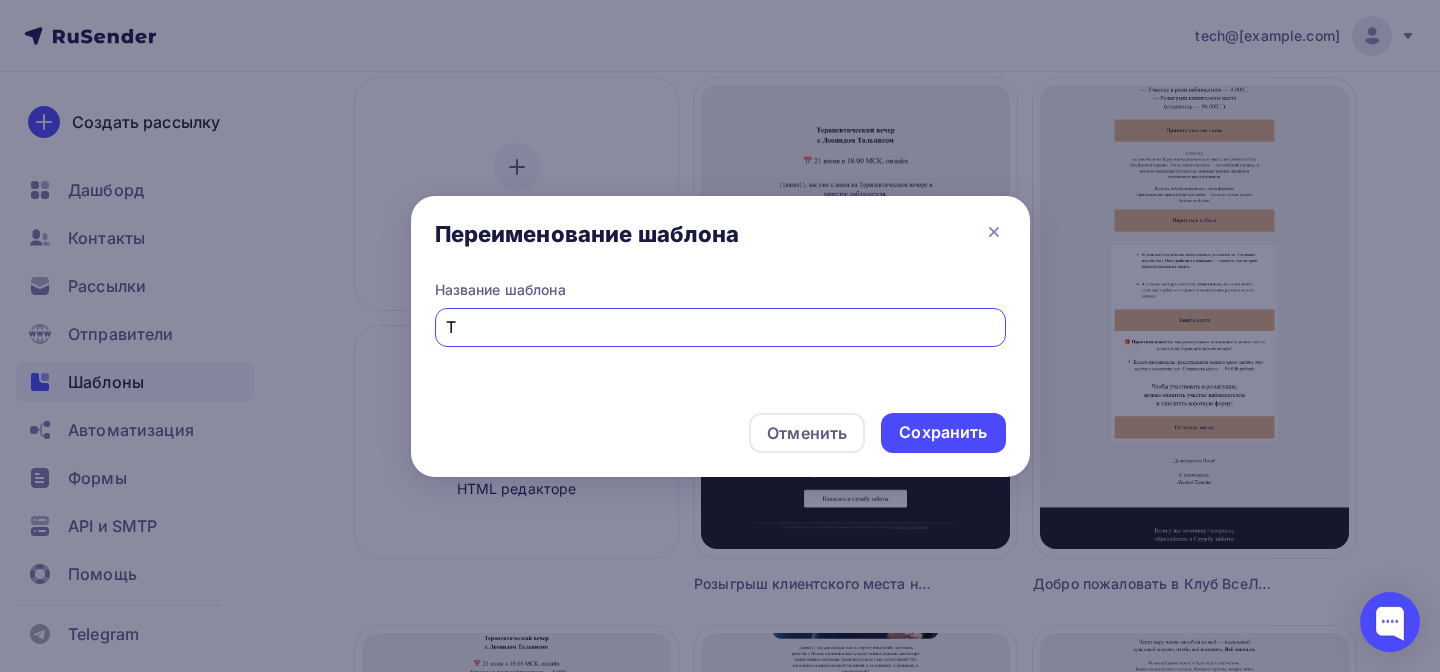 scroll, scrollTop: 0, scrollLeft: 0, axis: both 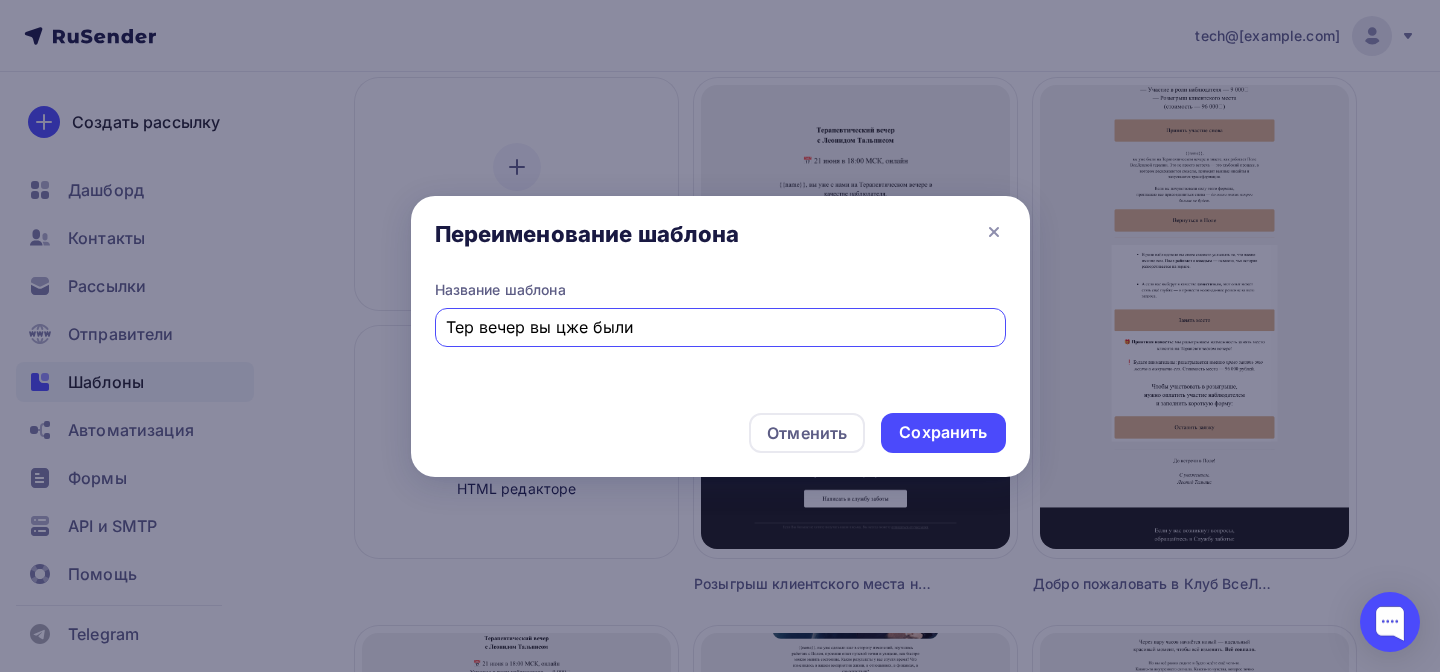 click on "Тер вечер вы цже были" at bounding box center [720, 327] 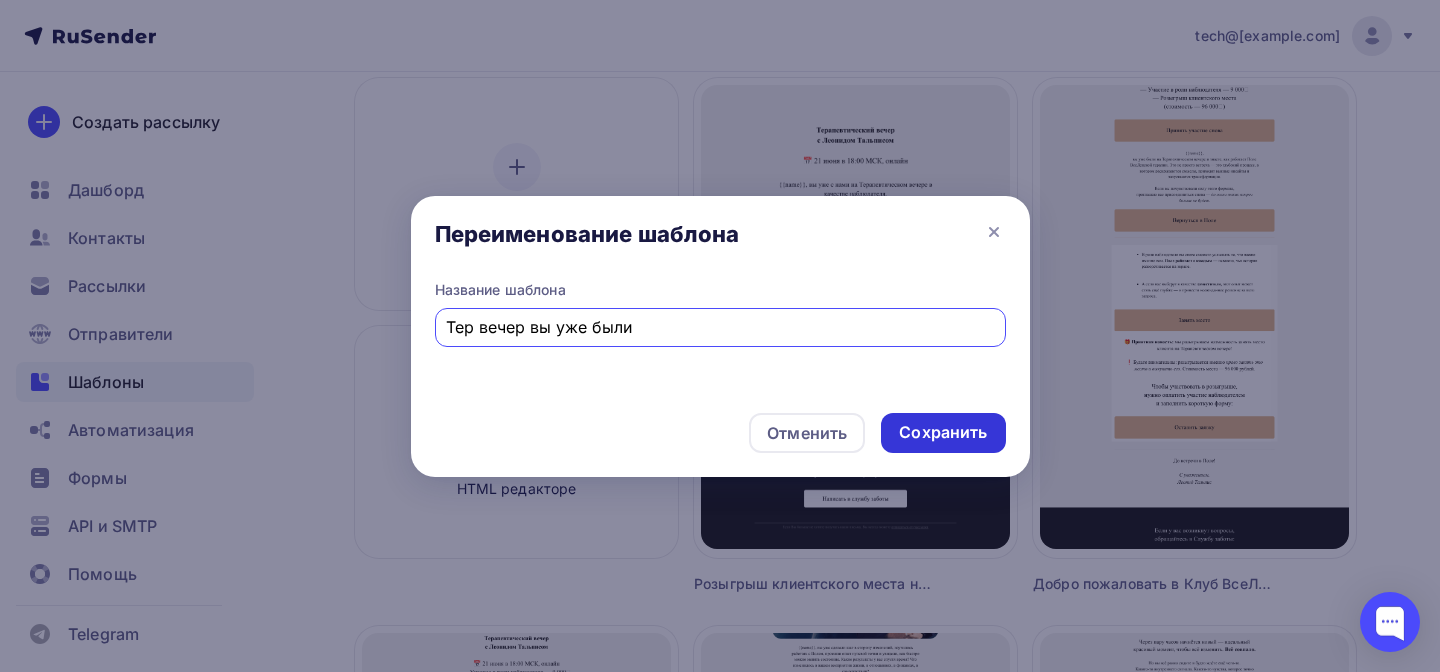 type on "Тер вечер вы уже были" 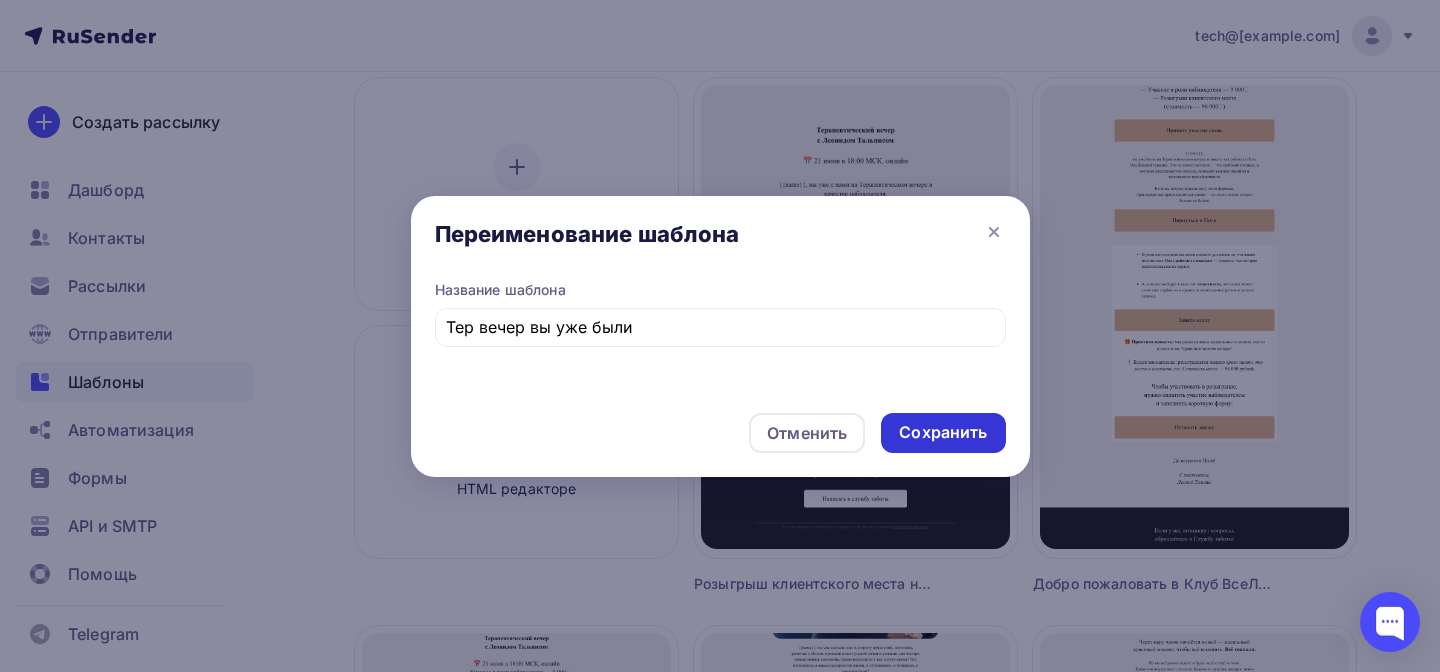 click on "Сохранить" at bounding box center (943, 433) 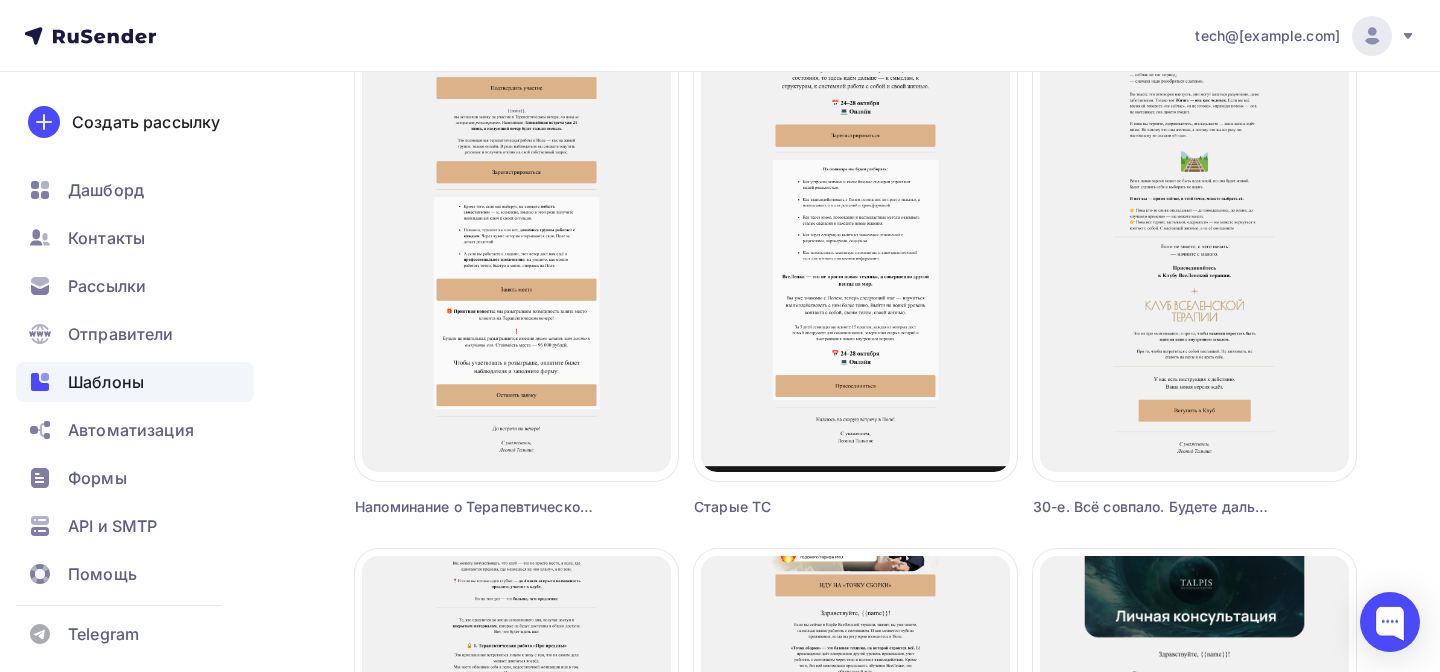 scroll, scrollTop: 0, scrollLeft: 0, axis: both 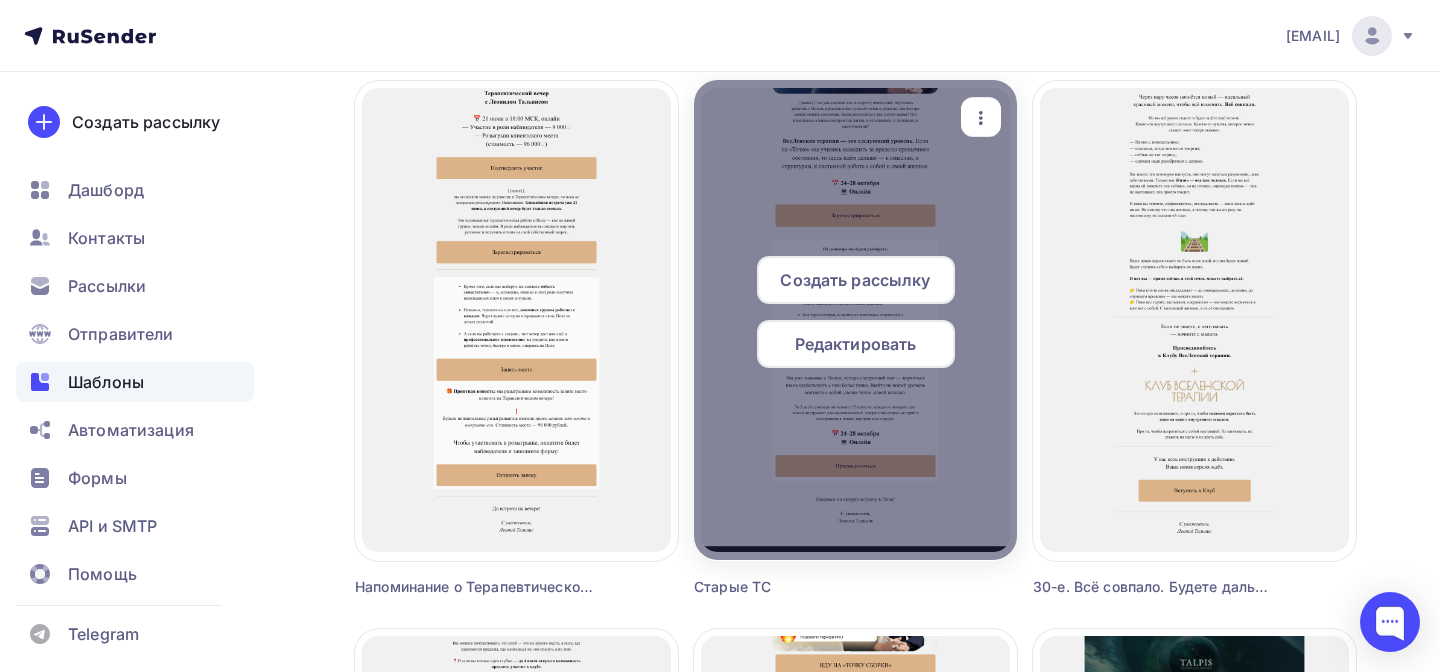 click at bounding box center [981, 118] 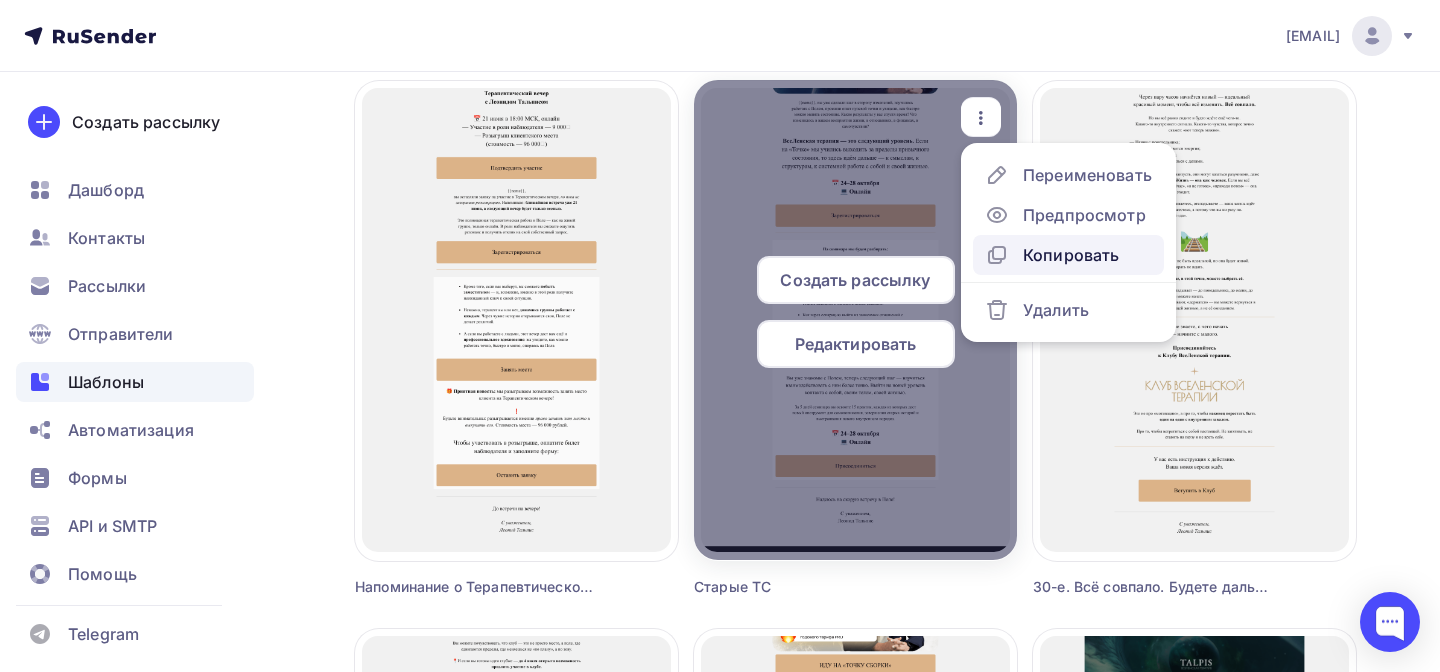 click on "Копировать" at bounding box center (1087, 175) 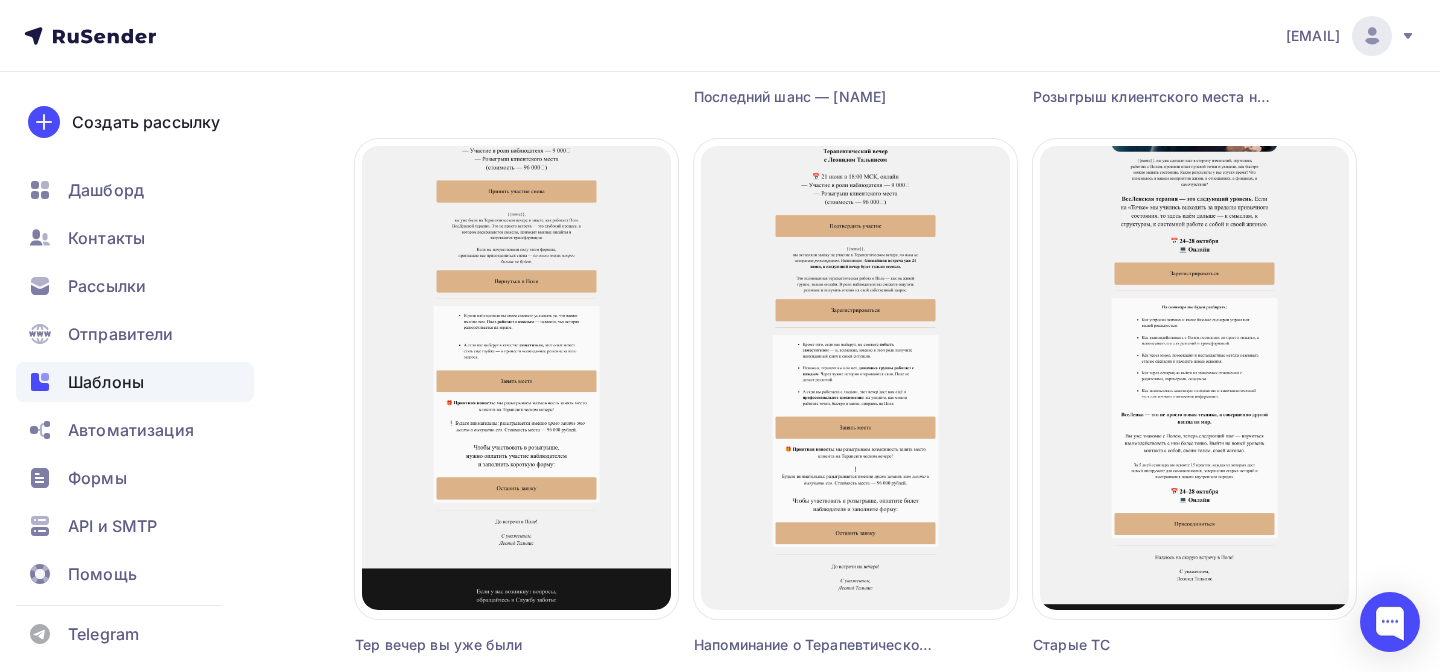 scroll, scrollTop: 668, scrollLeft: 0, axis: vertical 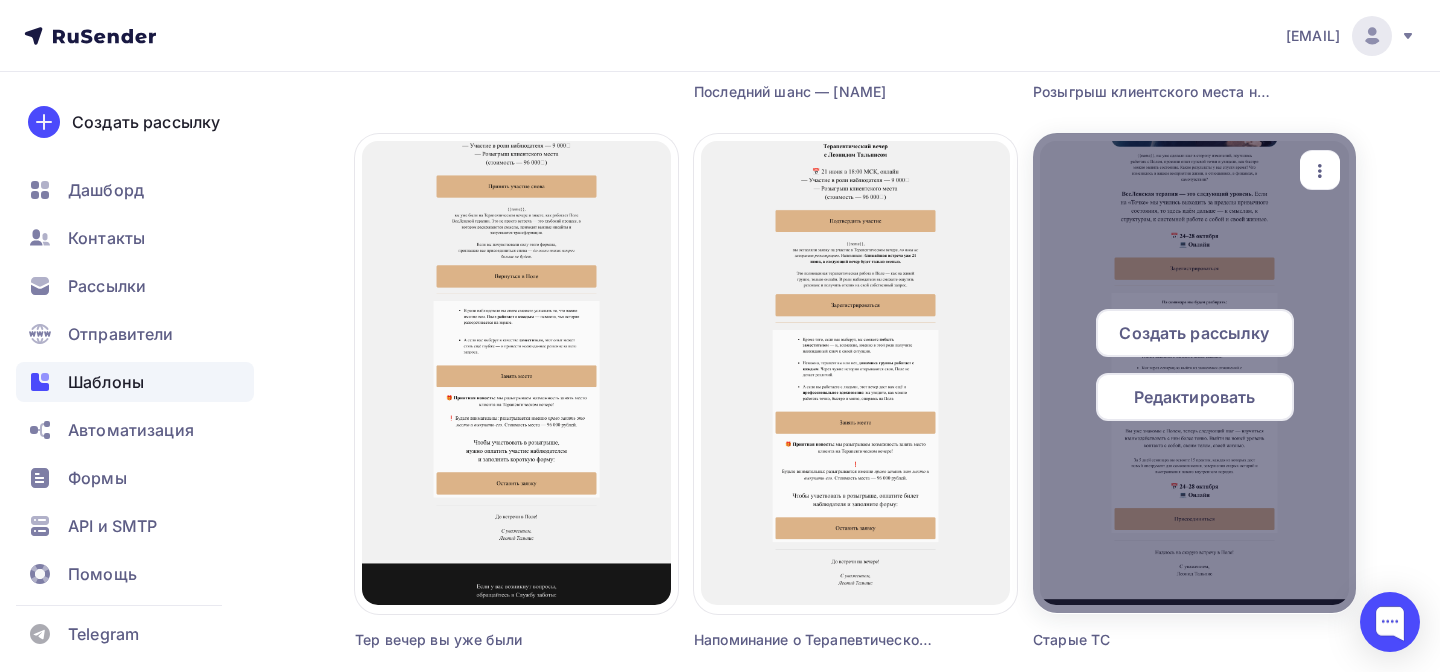 click at bounding box center [1320, 171] 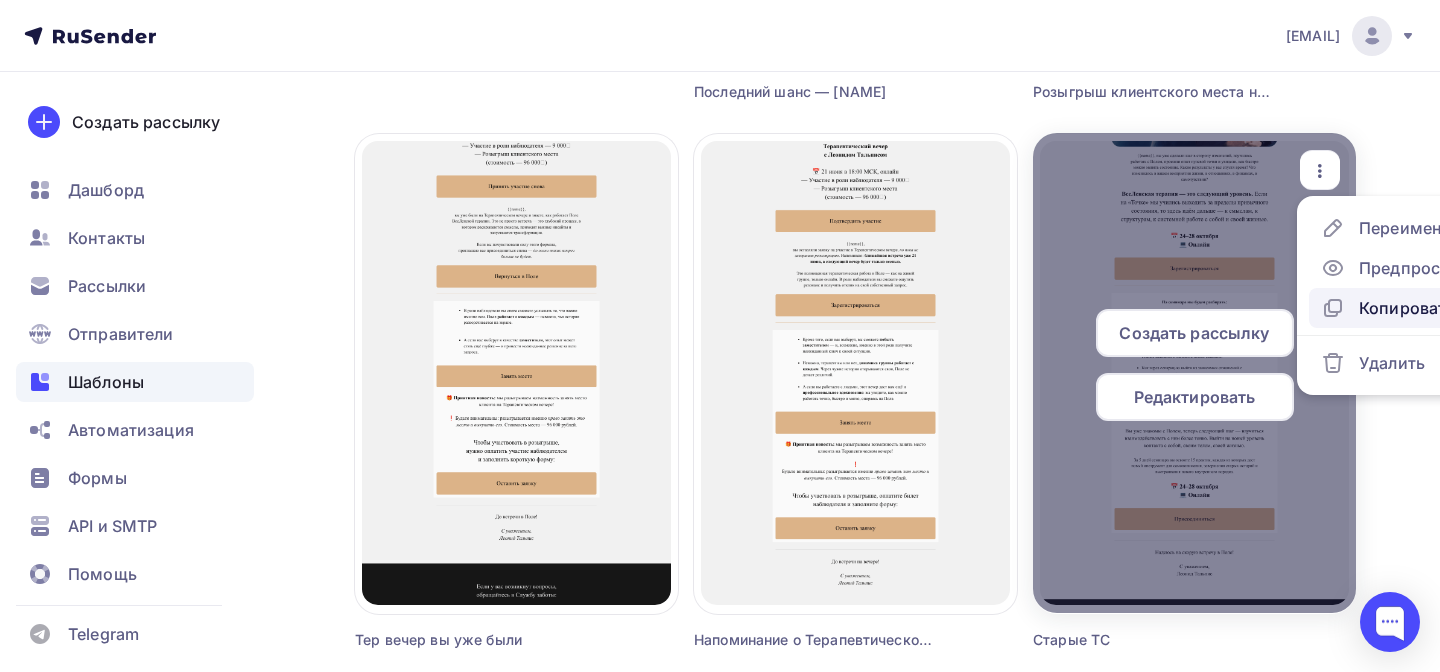 click at bounding box center [1333, 228] 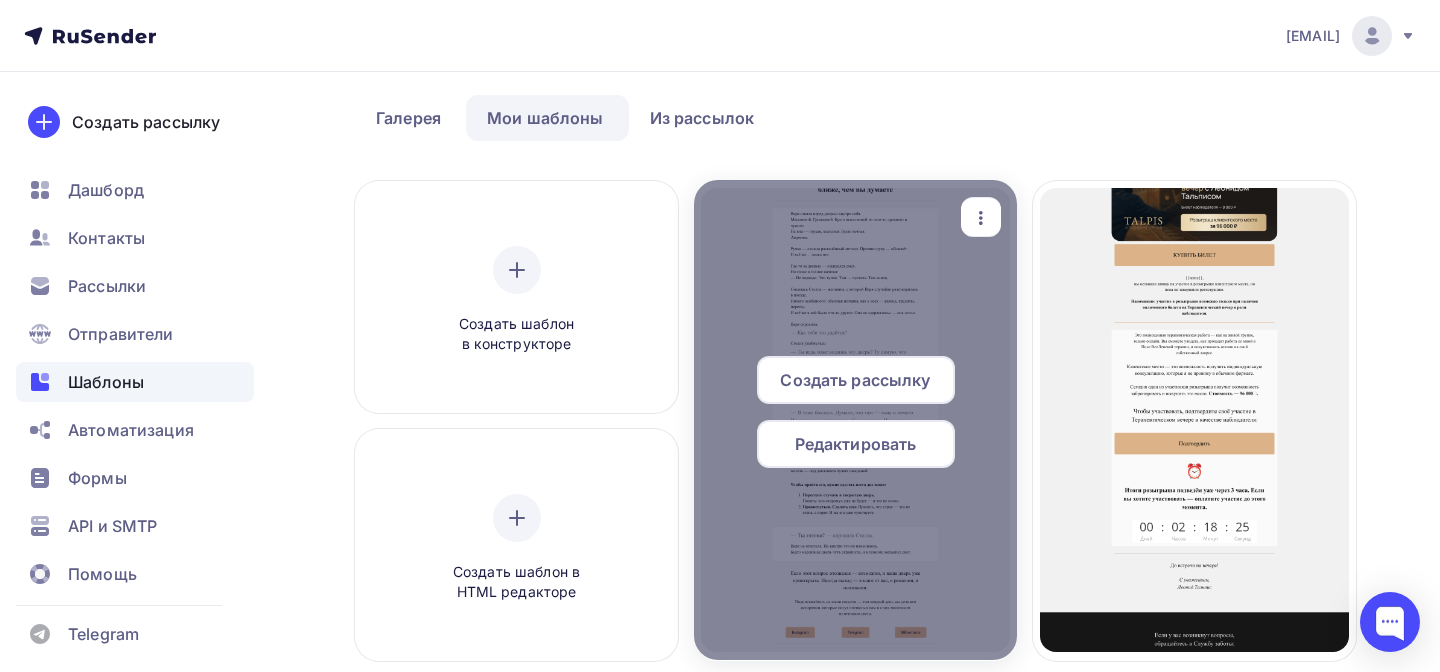 scroll, scrollTop: 38, scrollLeft: 0, axis: vertical 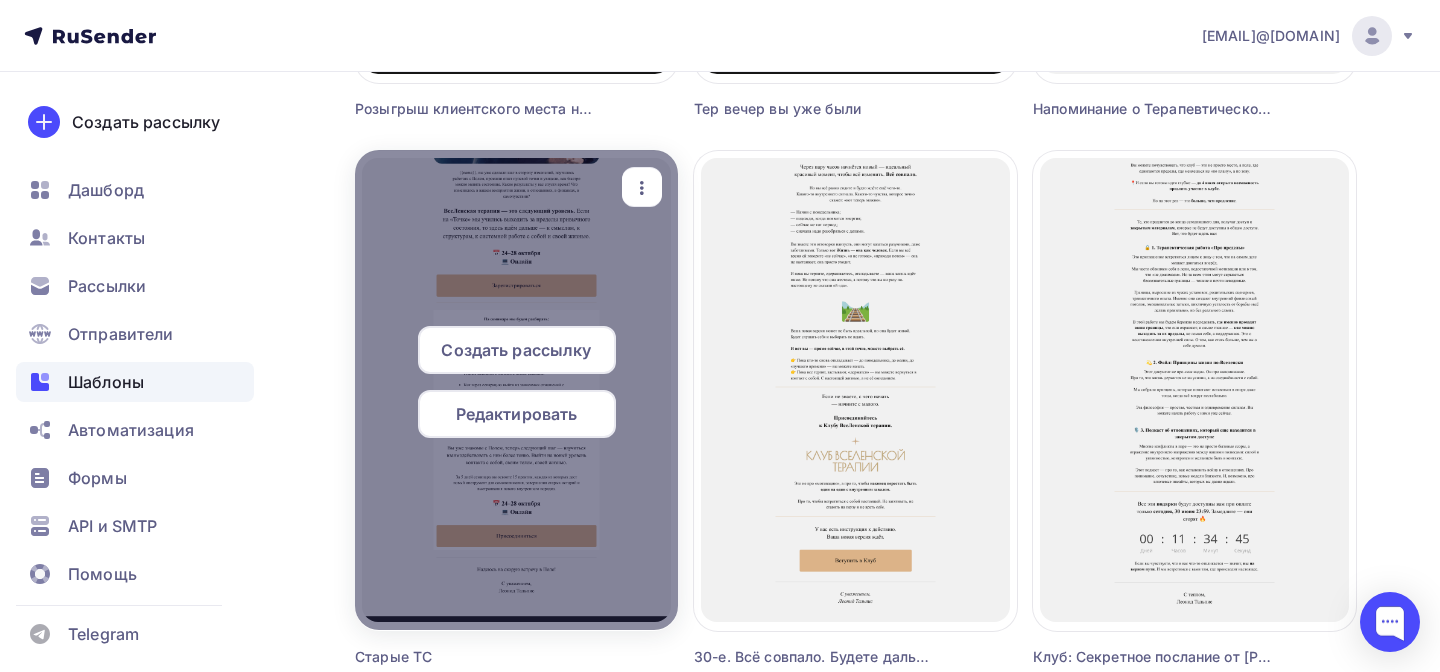 click at bounding box center [642, 188] 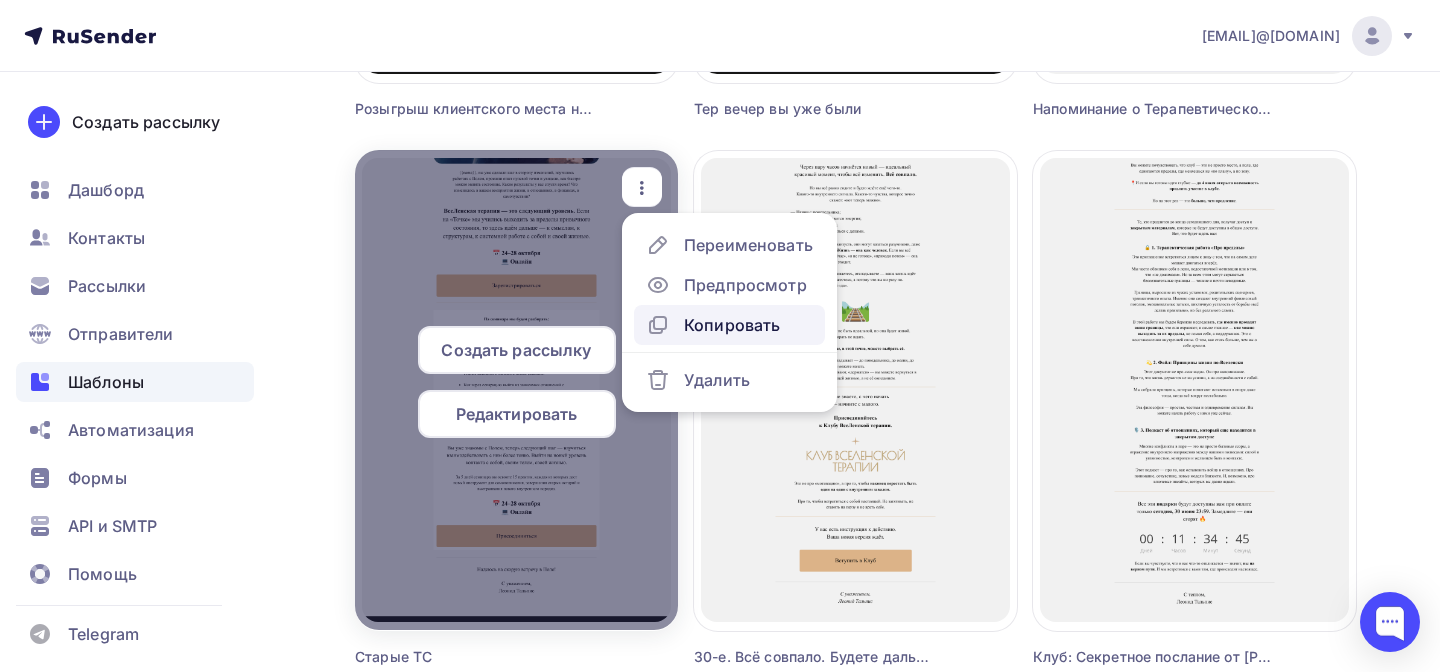 click on "Копировать" at bounding box center [748, 245] 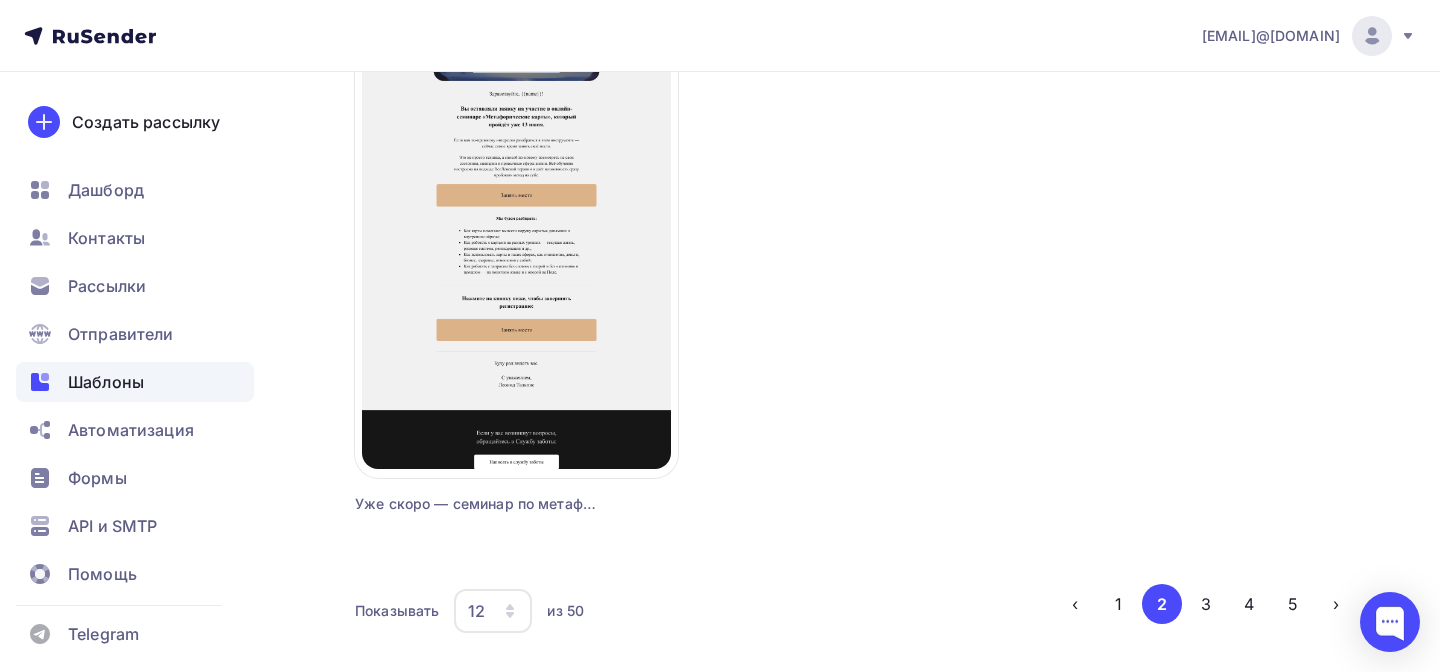 scroll, scrollTop: 2515, scrollLeft: 0, axis: vertical 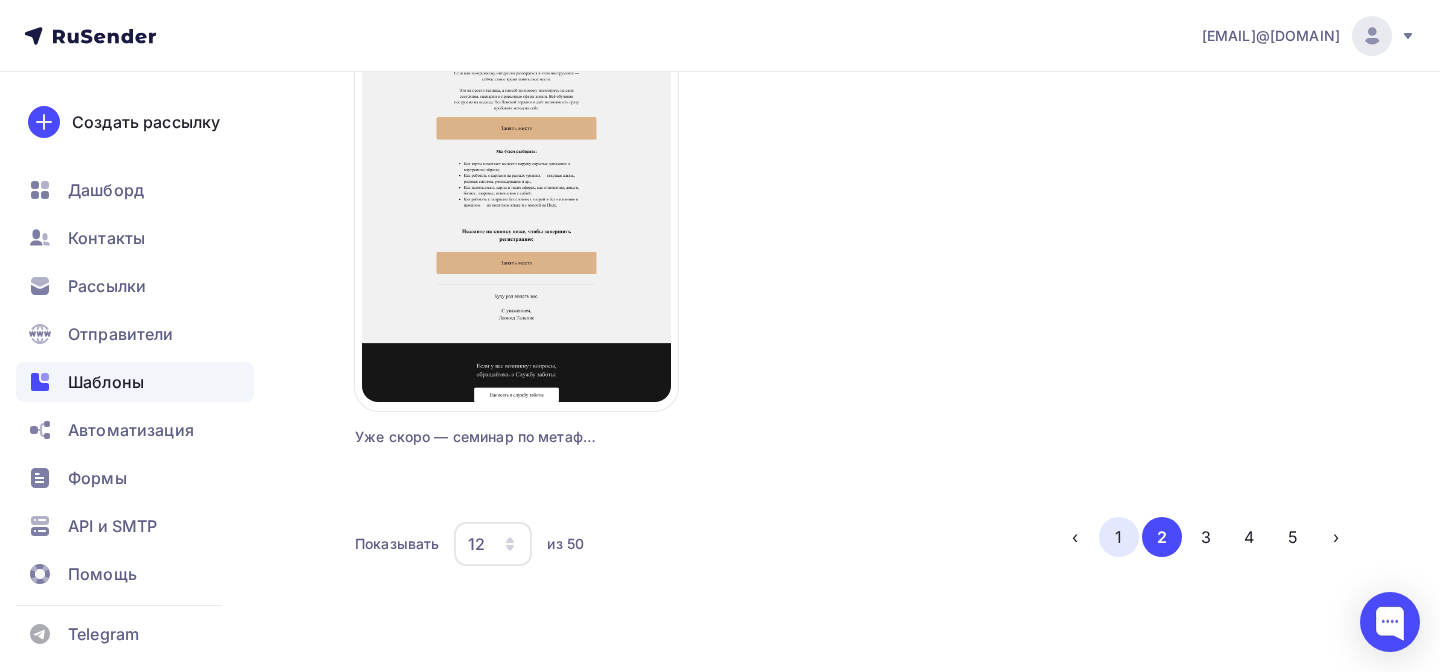 click on "1" at bounding box center [1119, 537] 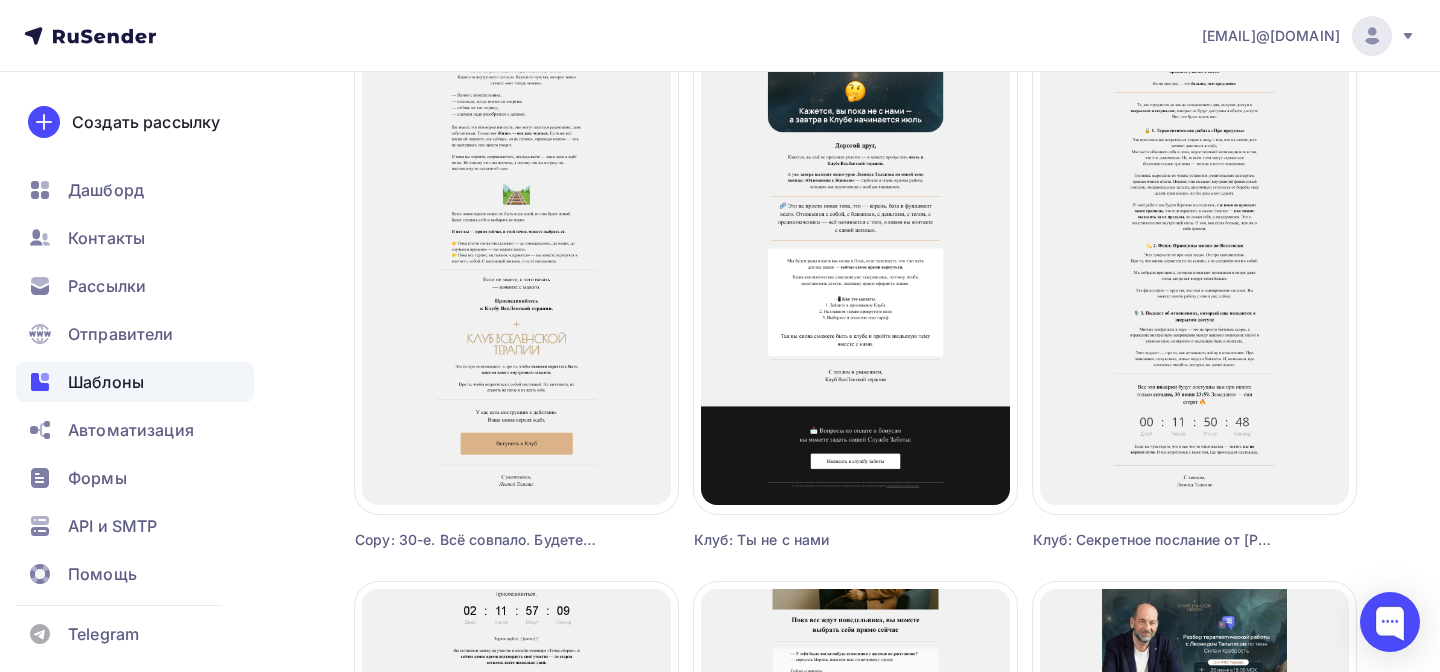 scroll, scrollTop: 1317, scrollLeft: 0, axis: vertical 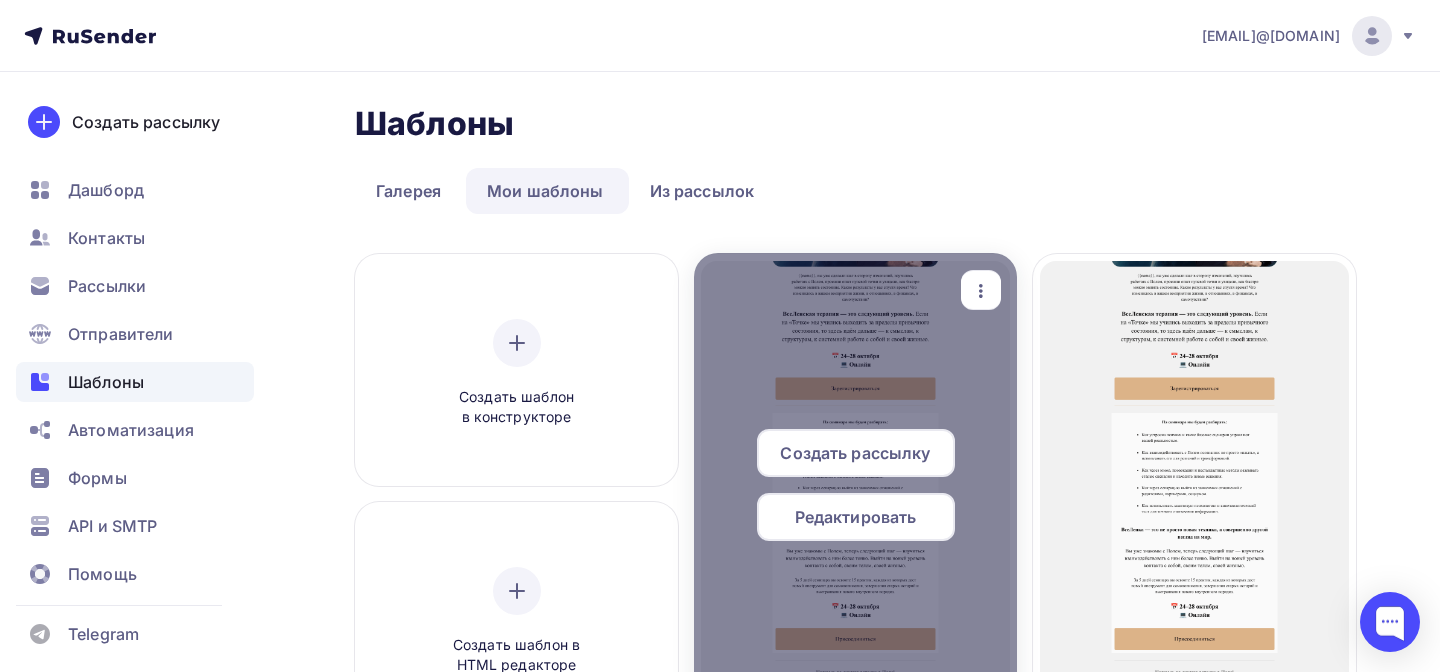 click at bounding box center (981, 291) 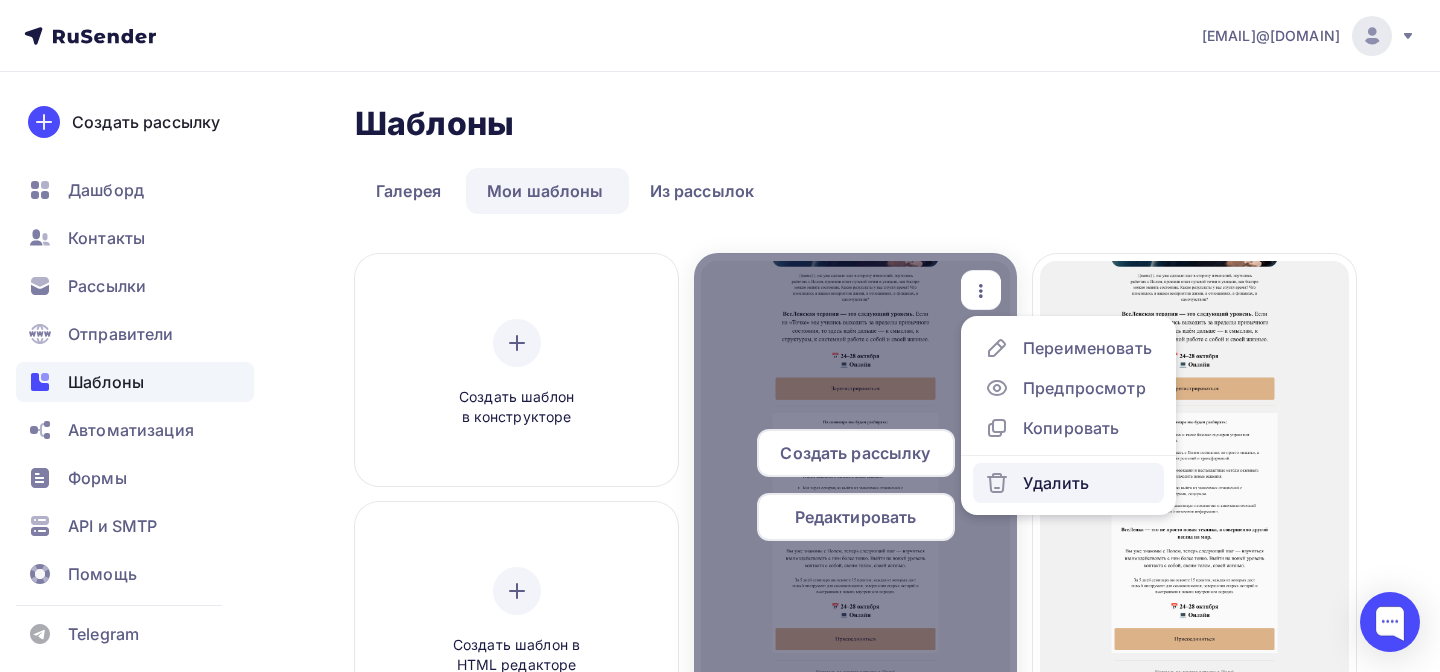 click on "Удалить" at bounding box center (1087, 348) 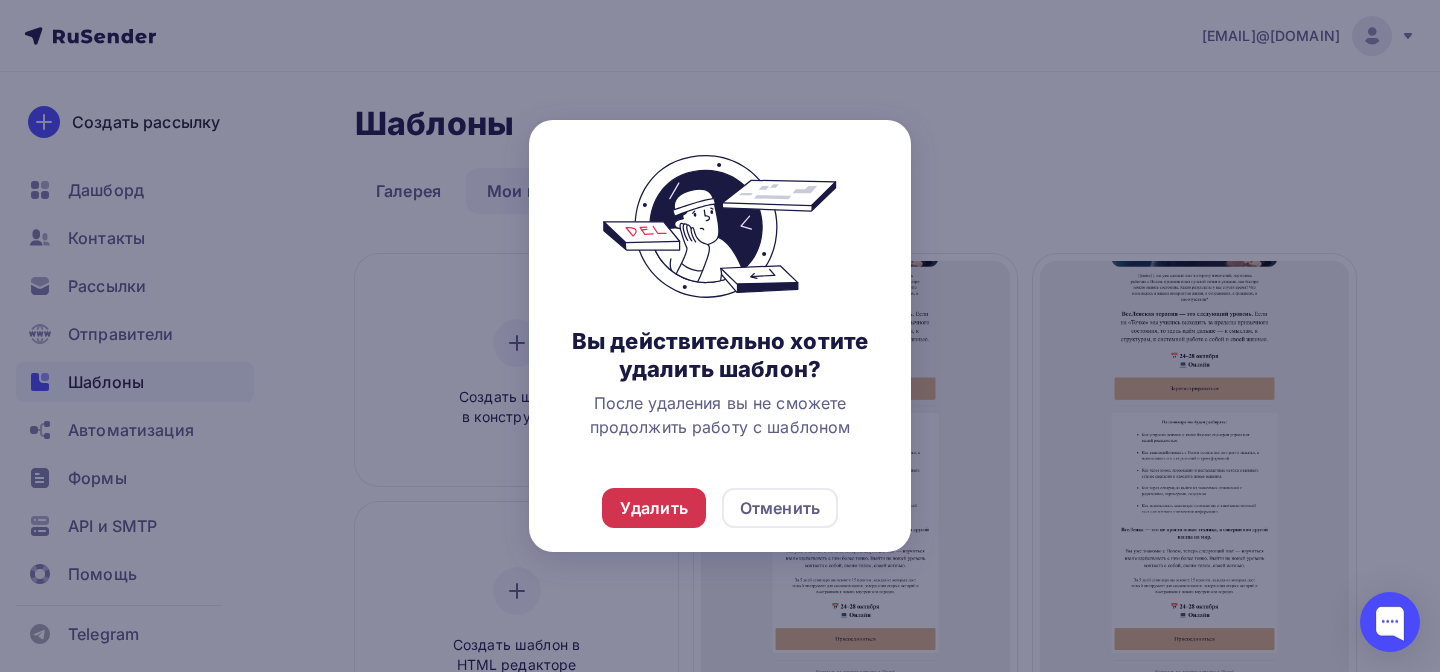 click on "Удалить" at bounding box center [654, 508] 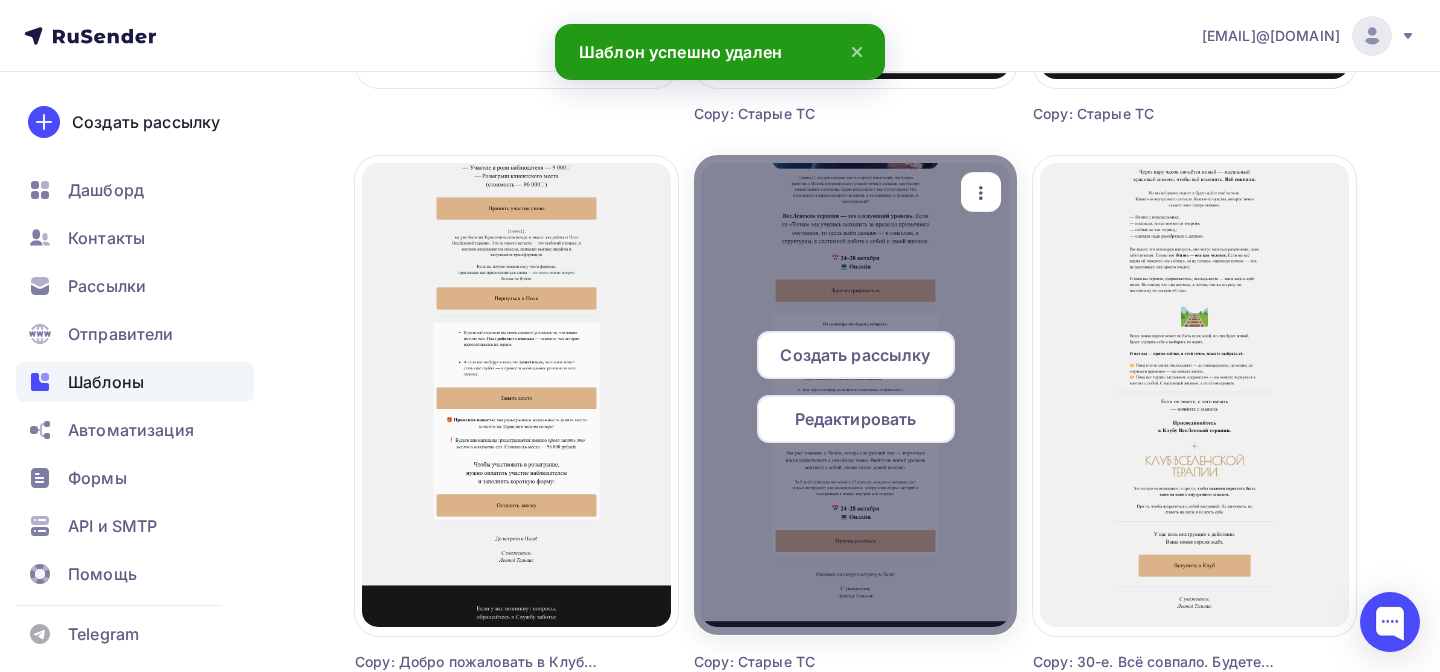 scroll, scrollTop: 626, scrollLeft: 0, axis: vertical 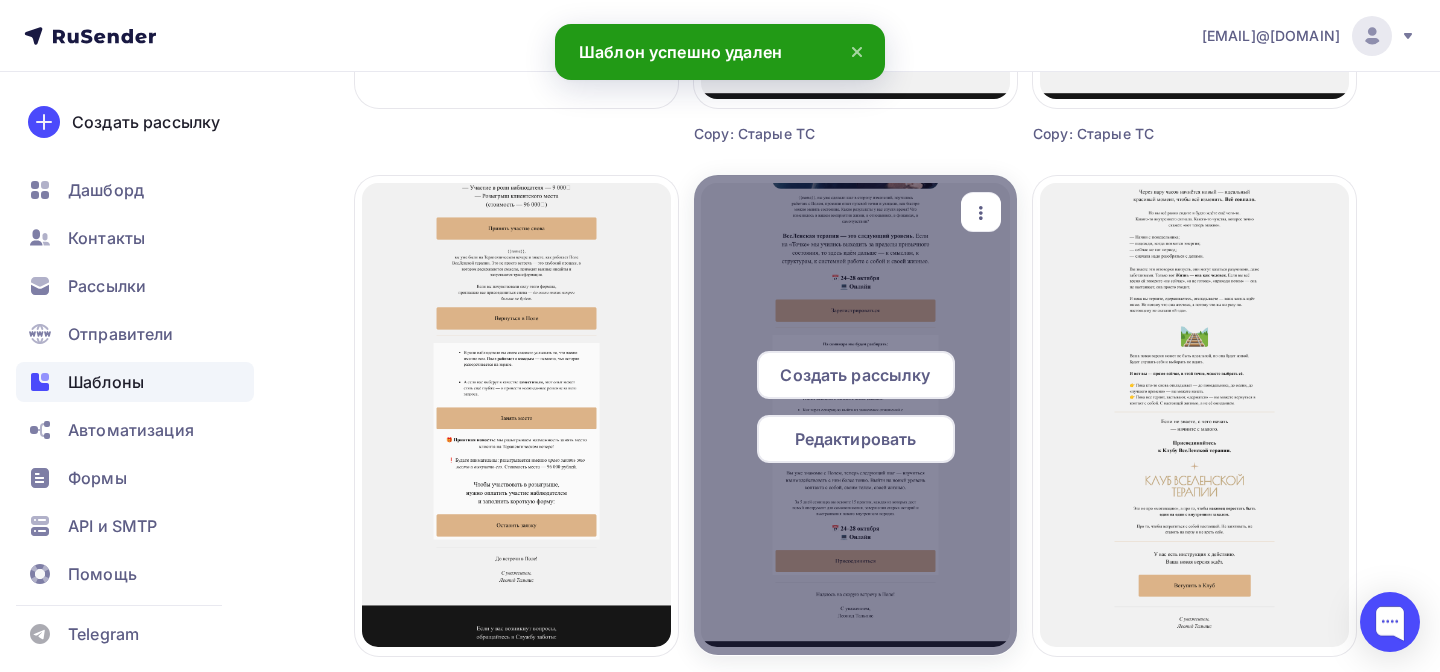 click at bounding box center [981, 213] 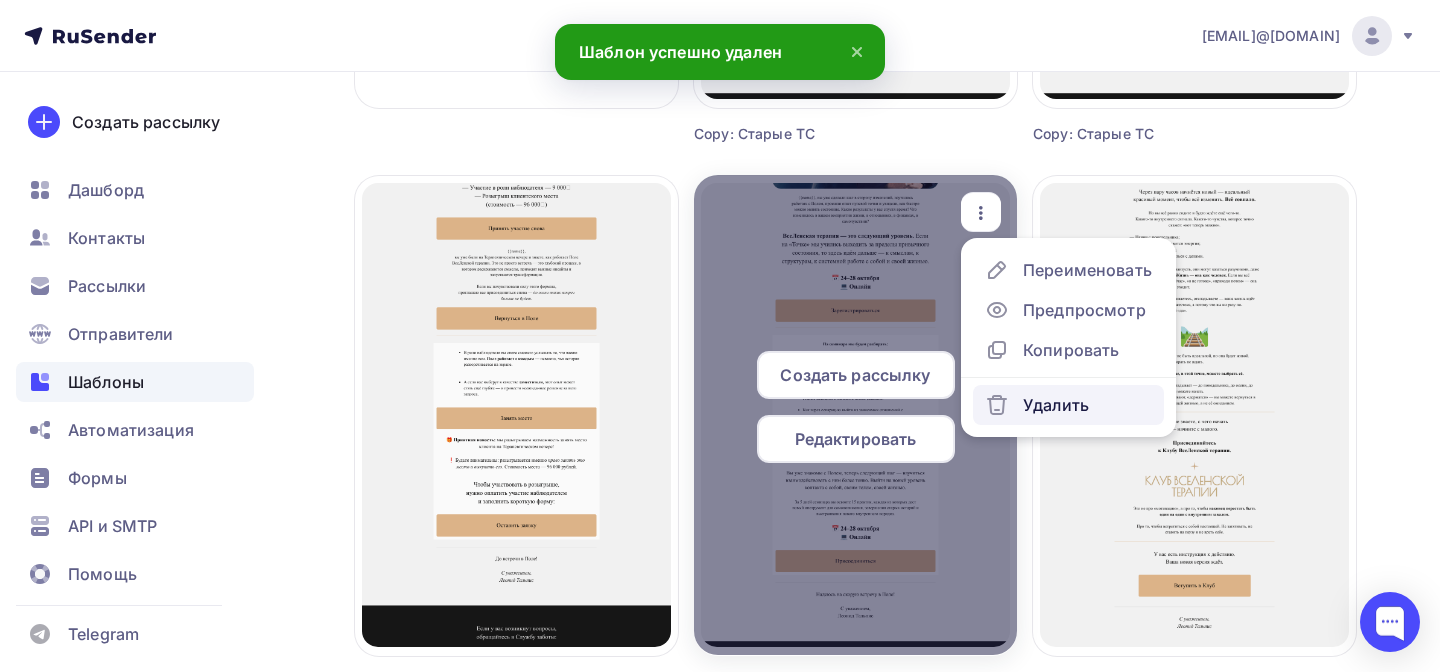 click on "Удалить" at bounding box center [1068, 270] 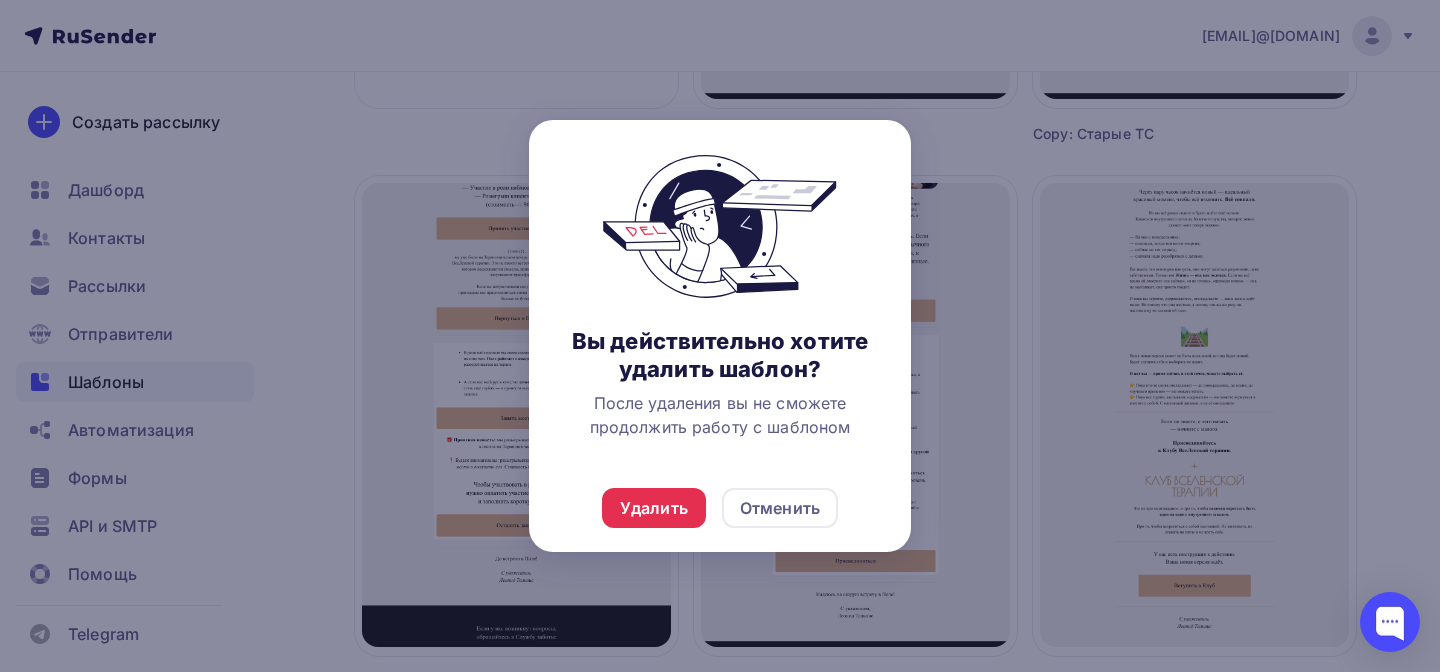 click on "Удалить
Отменить" at bounding box center (720, 508) 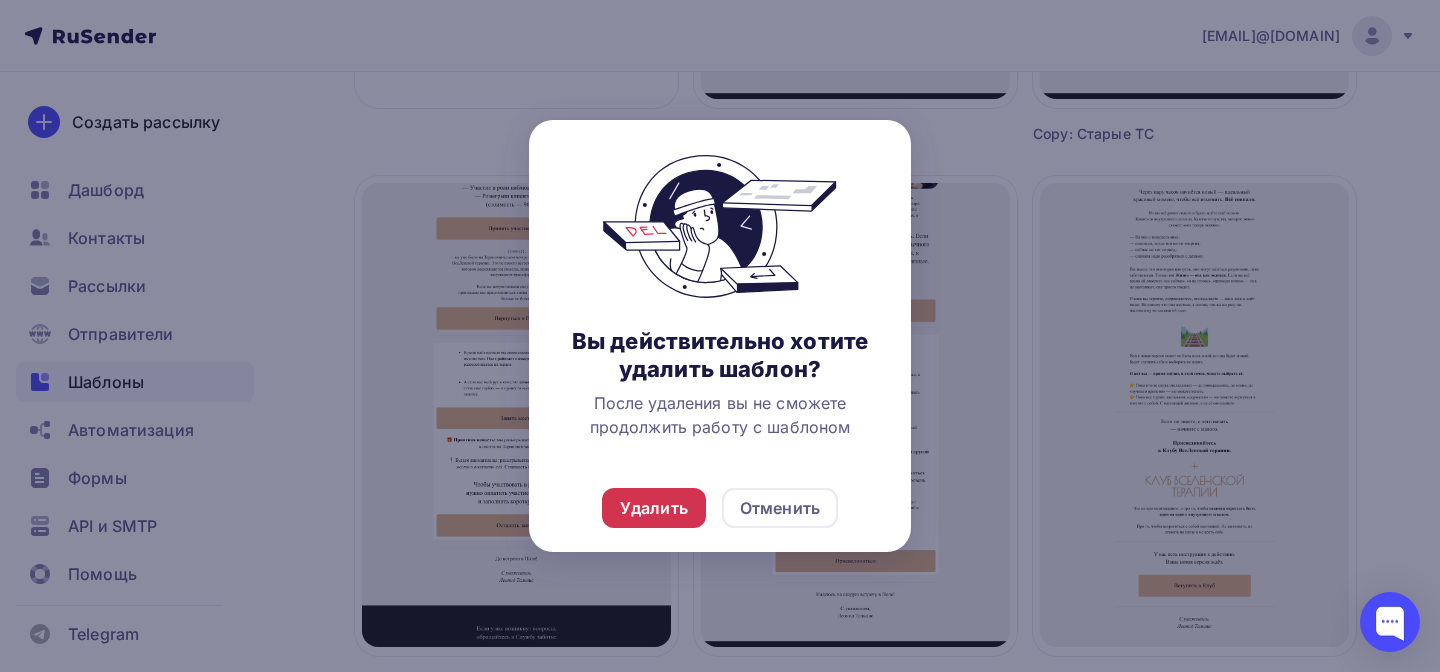 click on "Удалить" at bounding box center (654, 508) 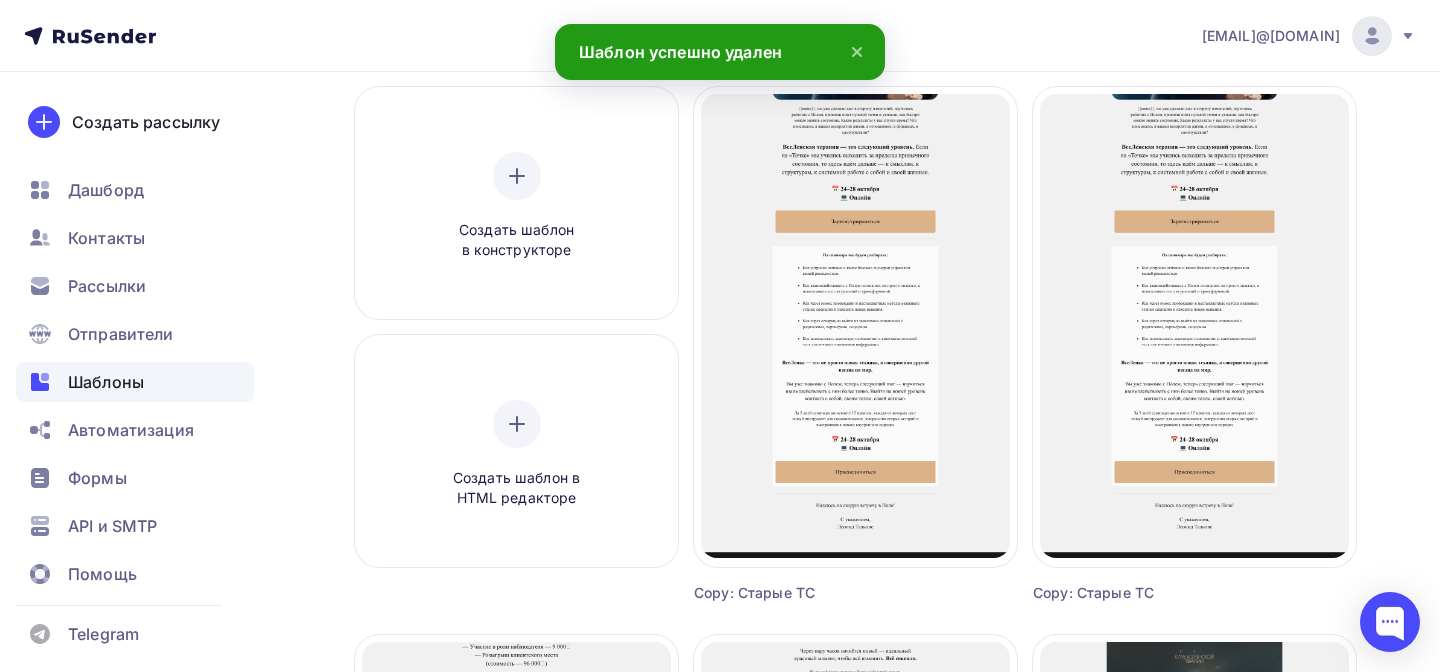 scroll, scrollTop: 144, scrollLeft: 0, axis: vertical 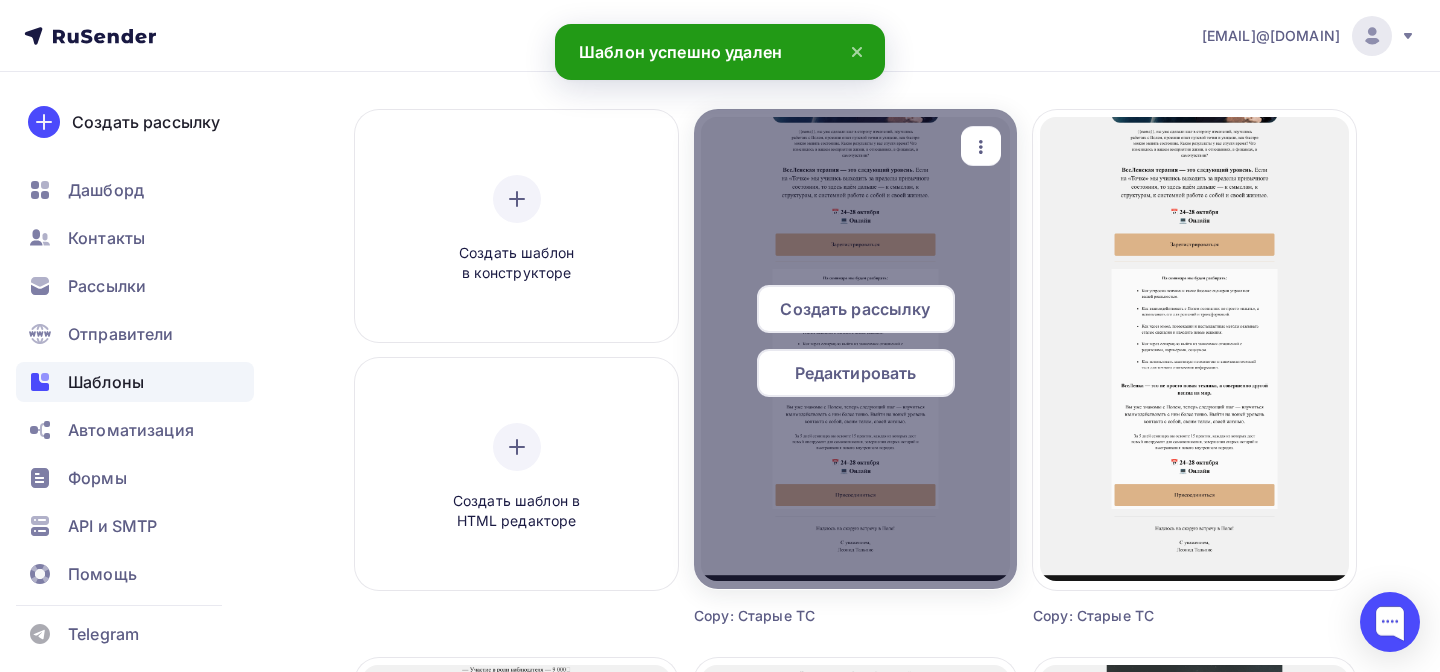 click at bounding box center (981, 147) 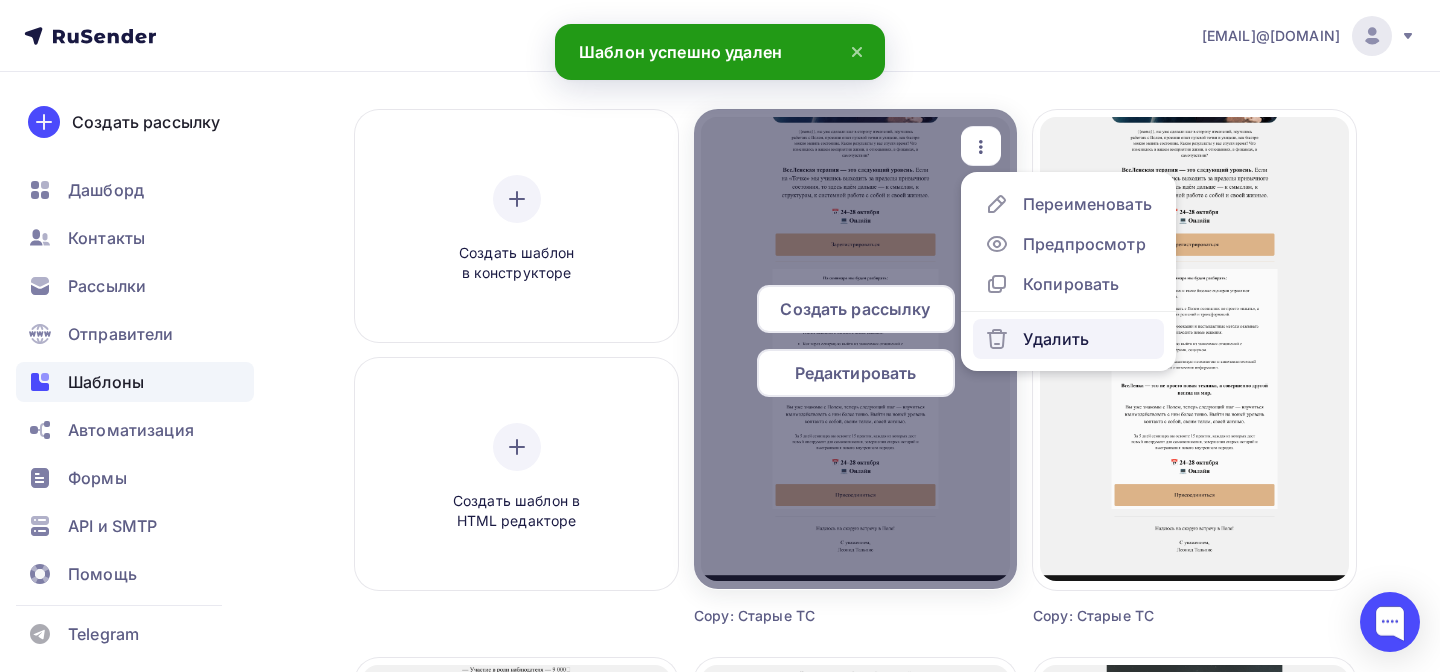 click on "Удалить" at bounding box center (1068, 204) 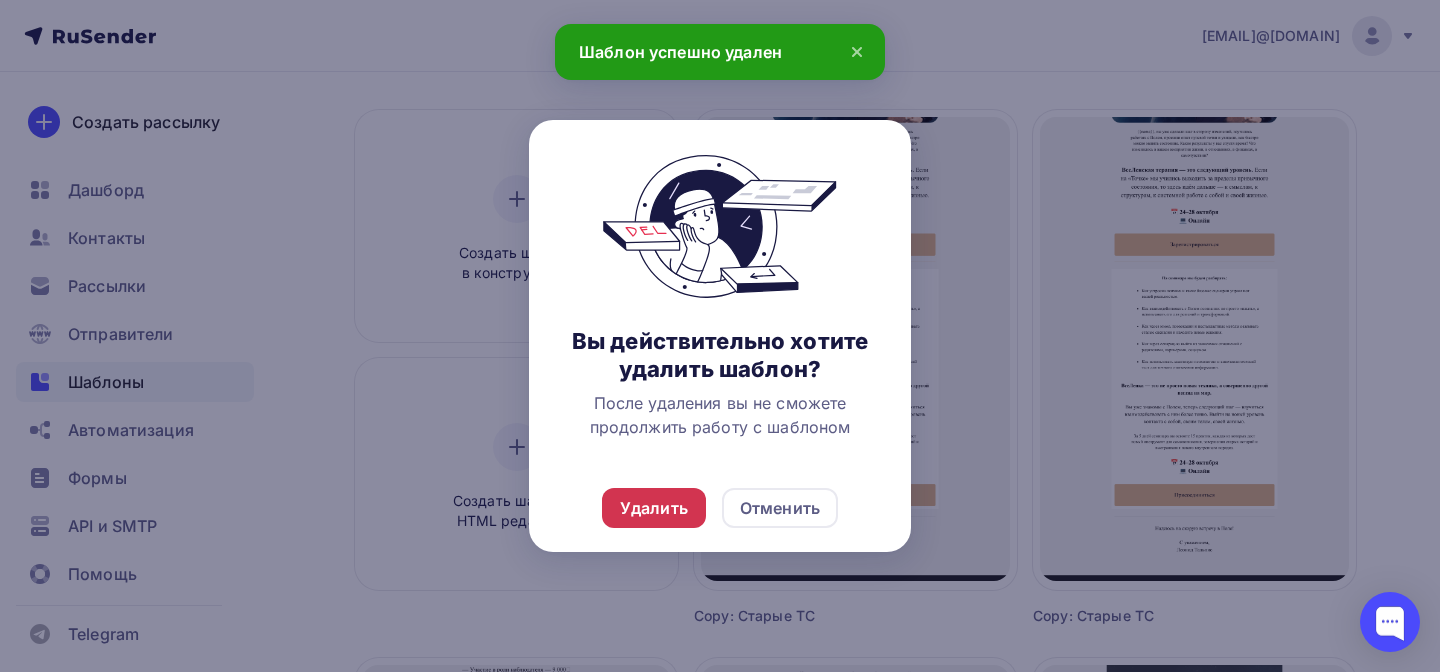 click on "Удалить" at bounding box center (654, 508) 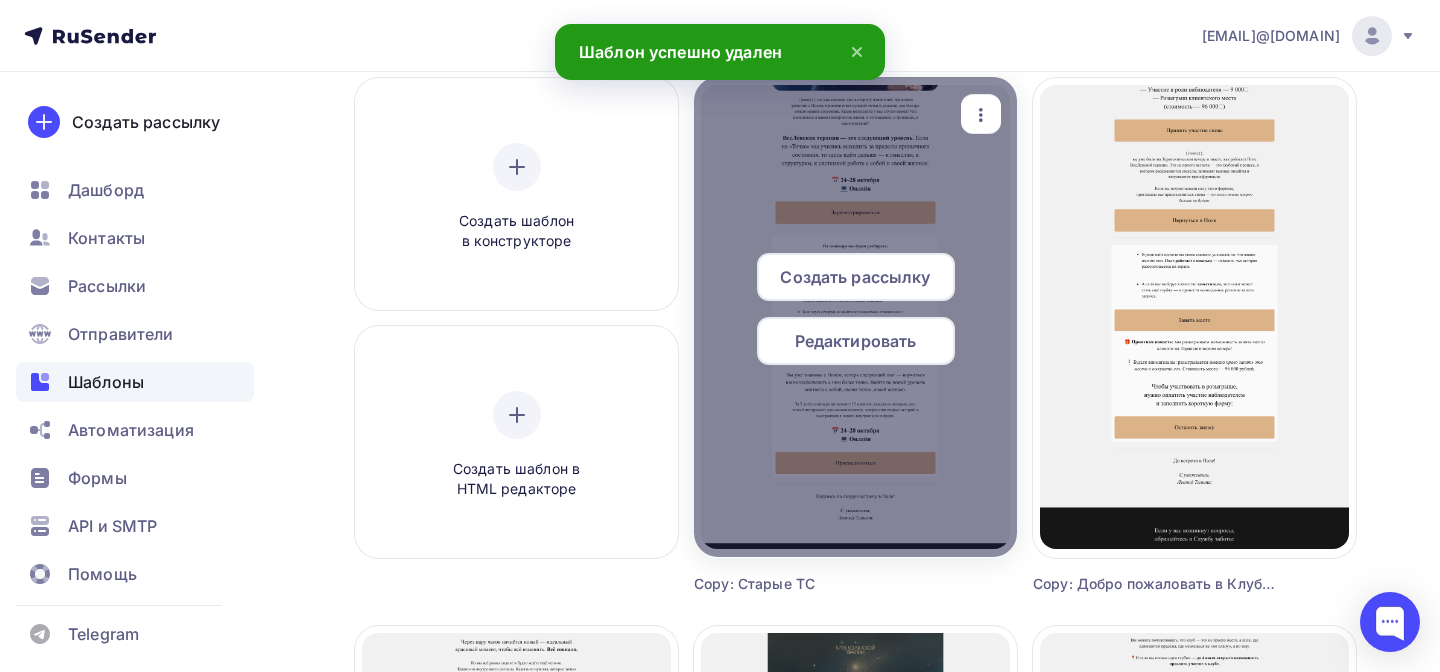 scroll, scrollTop: 132, scrollLeft: 0, axis: vertical 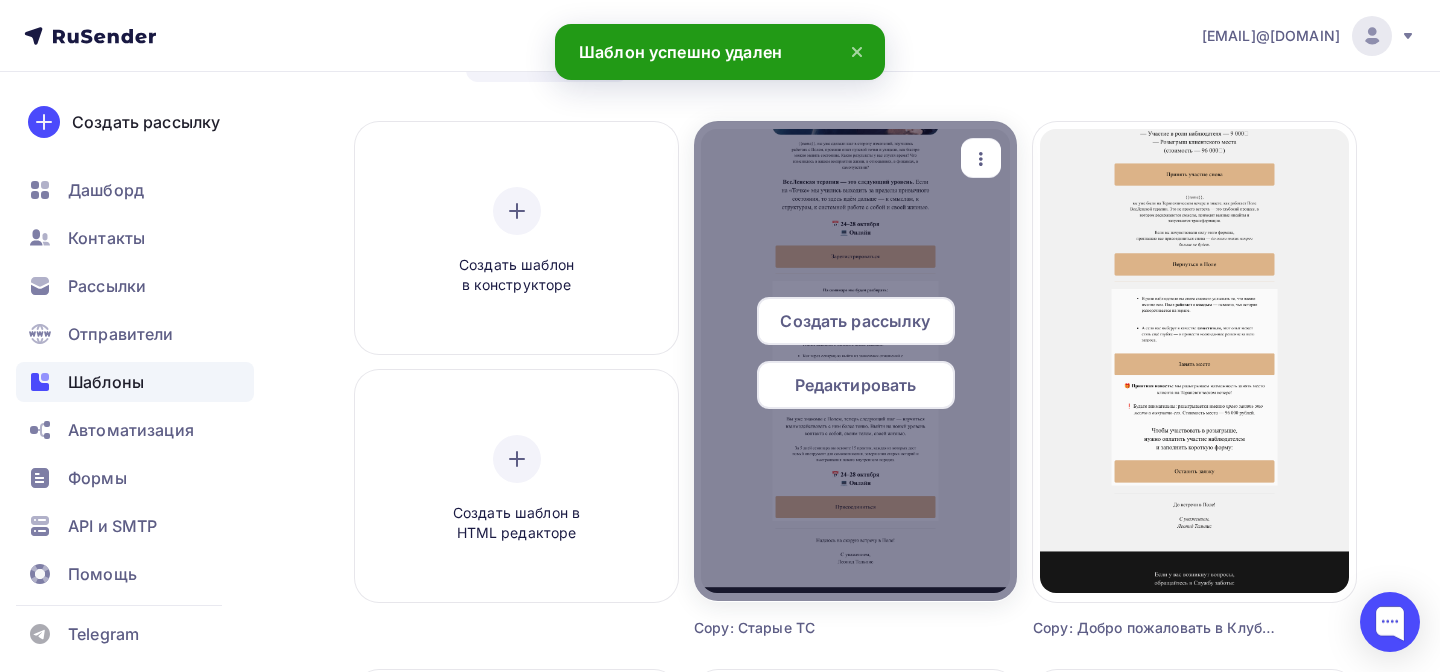 click on "Редактировать" at bounding box center [855, 321] 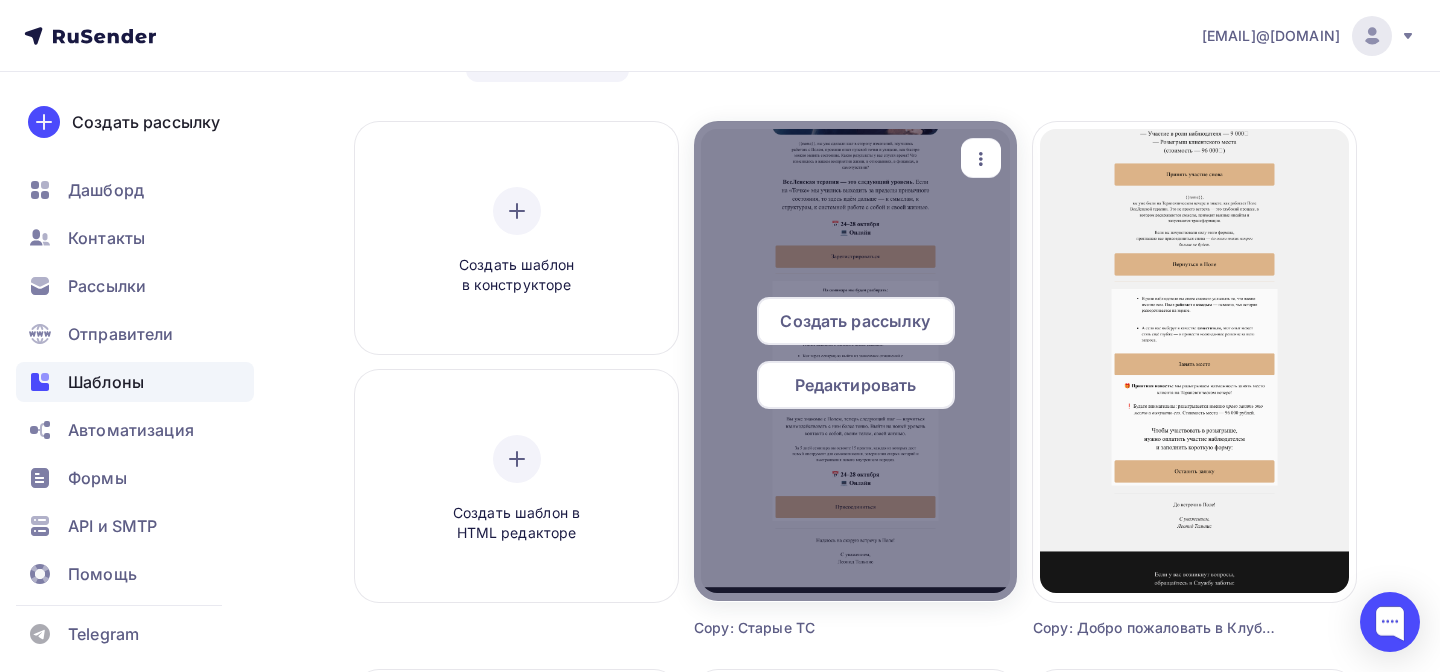 scroll, scrollTop: 0, scrollLeft: 0, axis: both 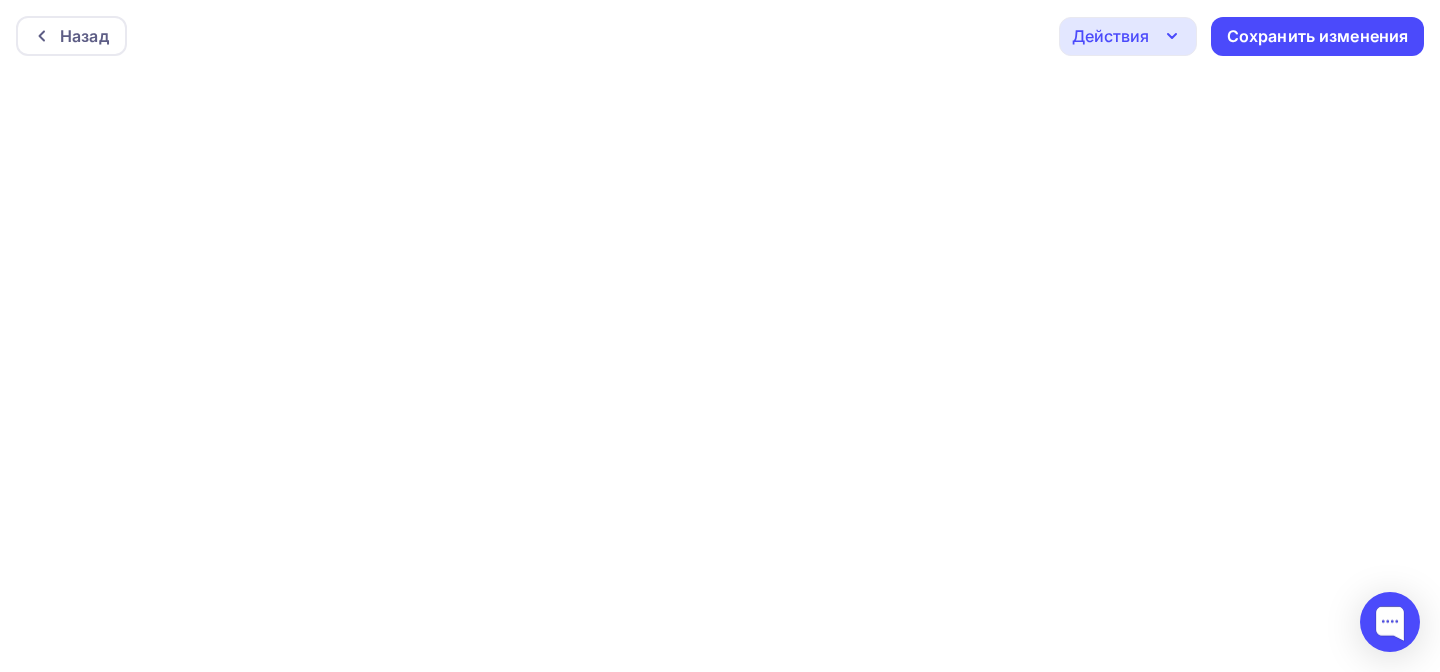 click at bounding box center [1172, 36] 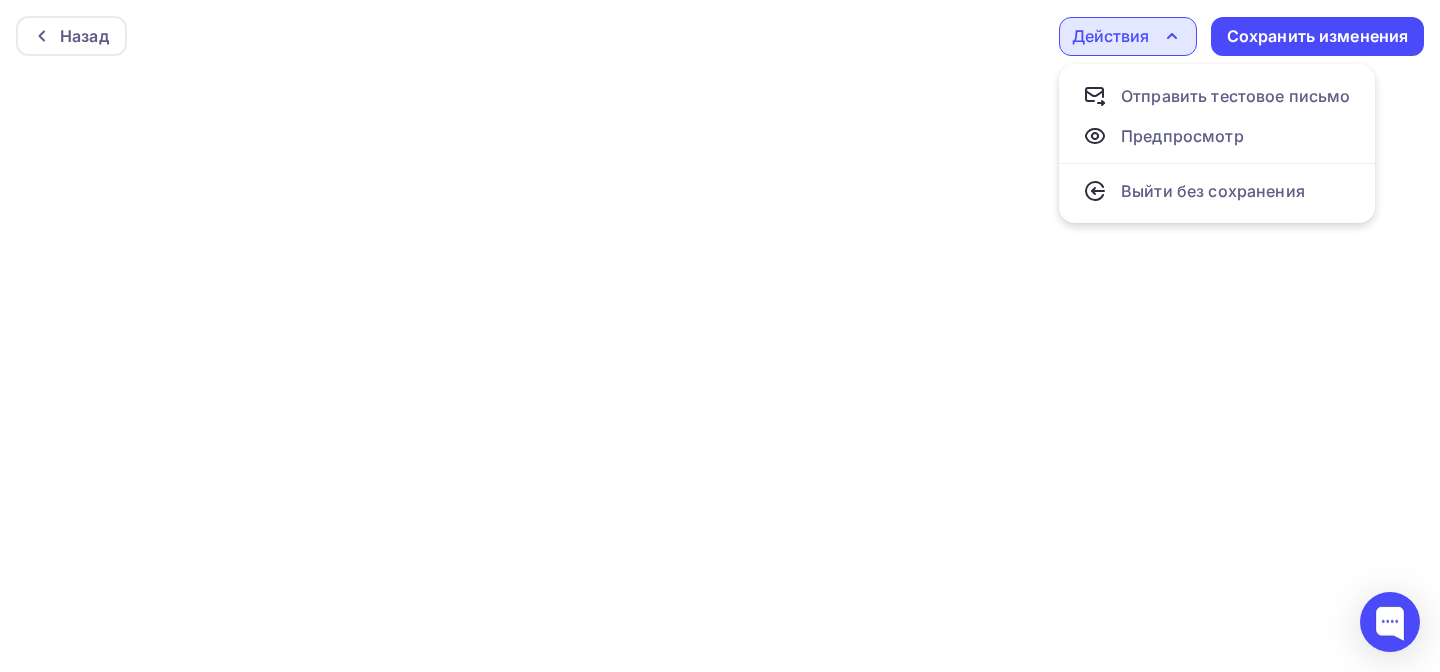 click at bounding box center [1172, 36] 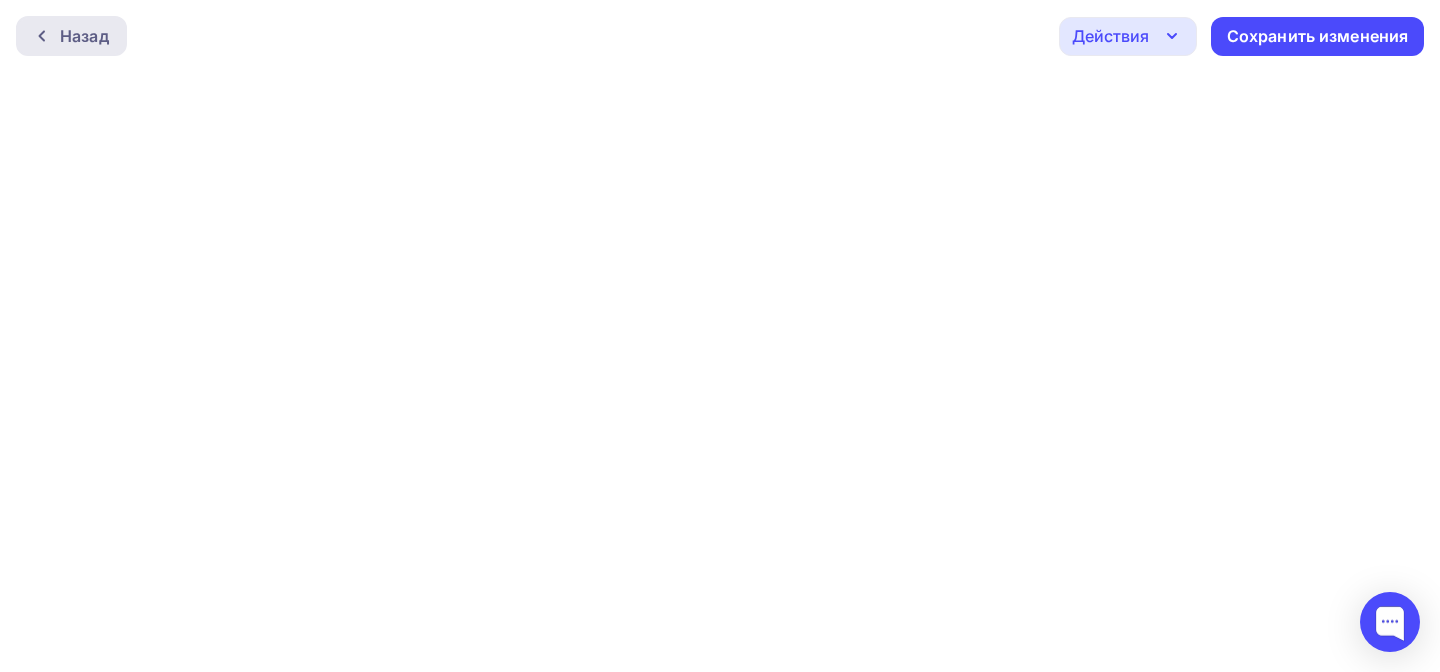 click on "Назад" at bounding box center (71, 36) 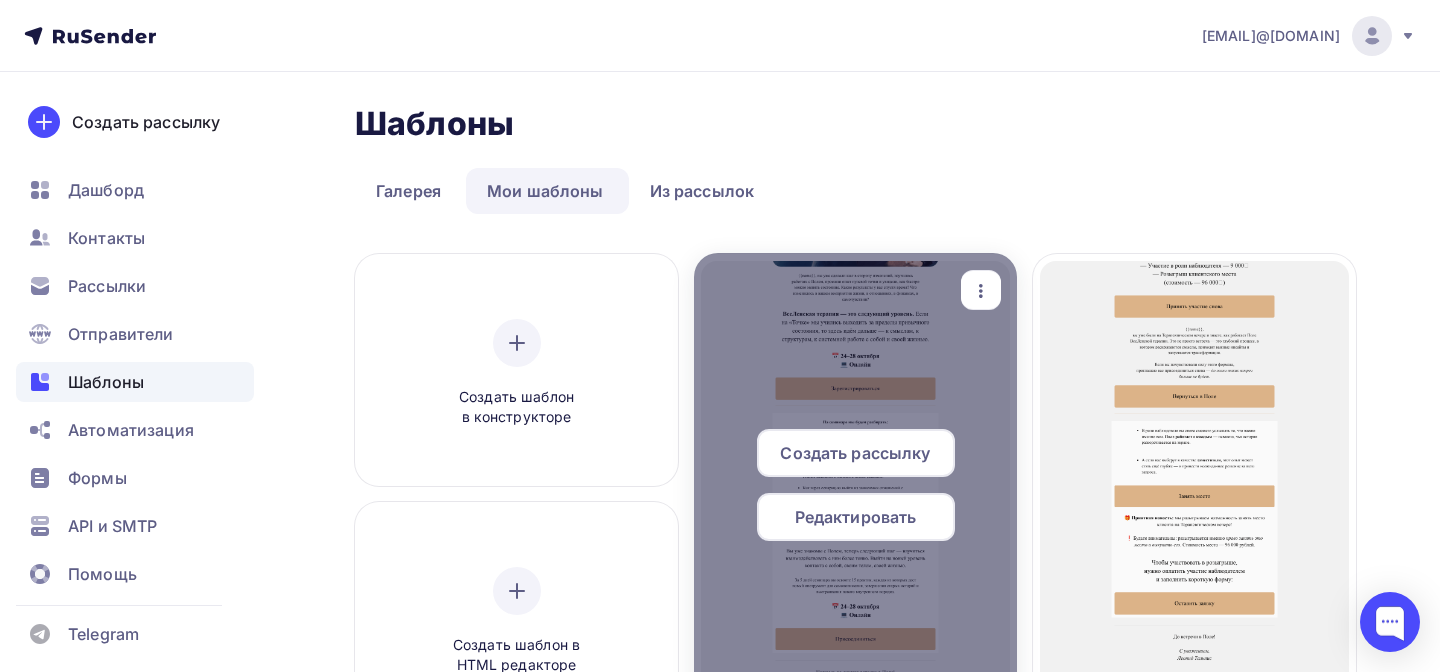 click at bounding box center (981, 291) 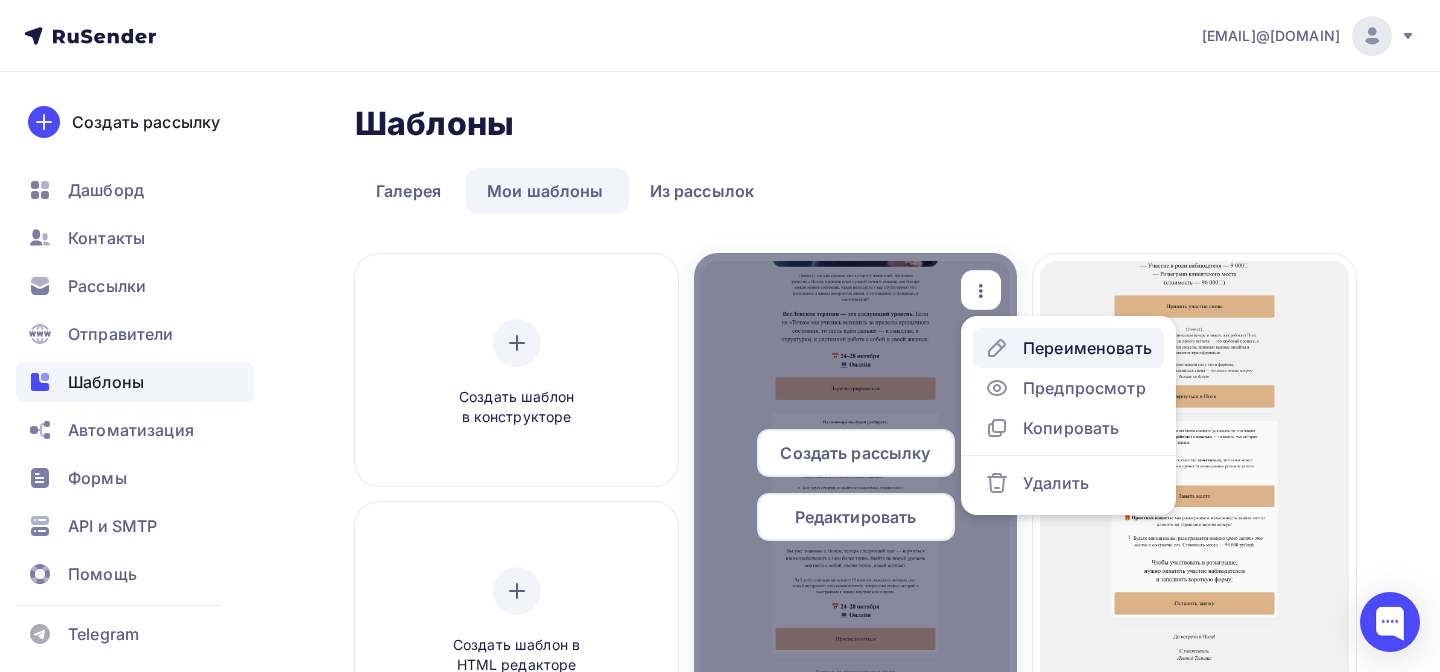 click at bounding box center (997, 348) 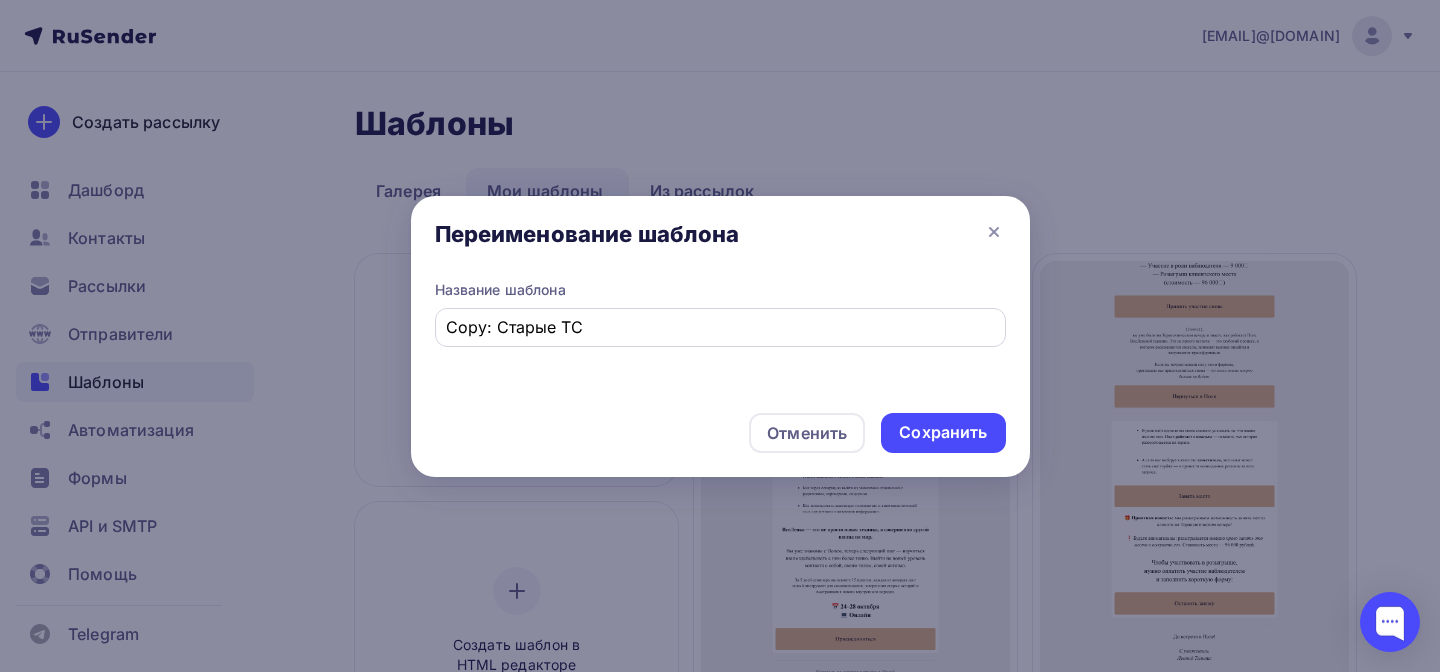 click on "Copy: Старые ТС" at bounding box center [720, 327] 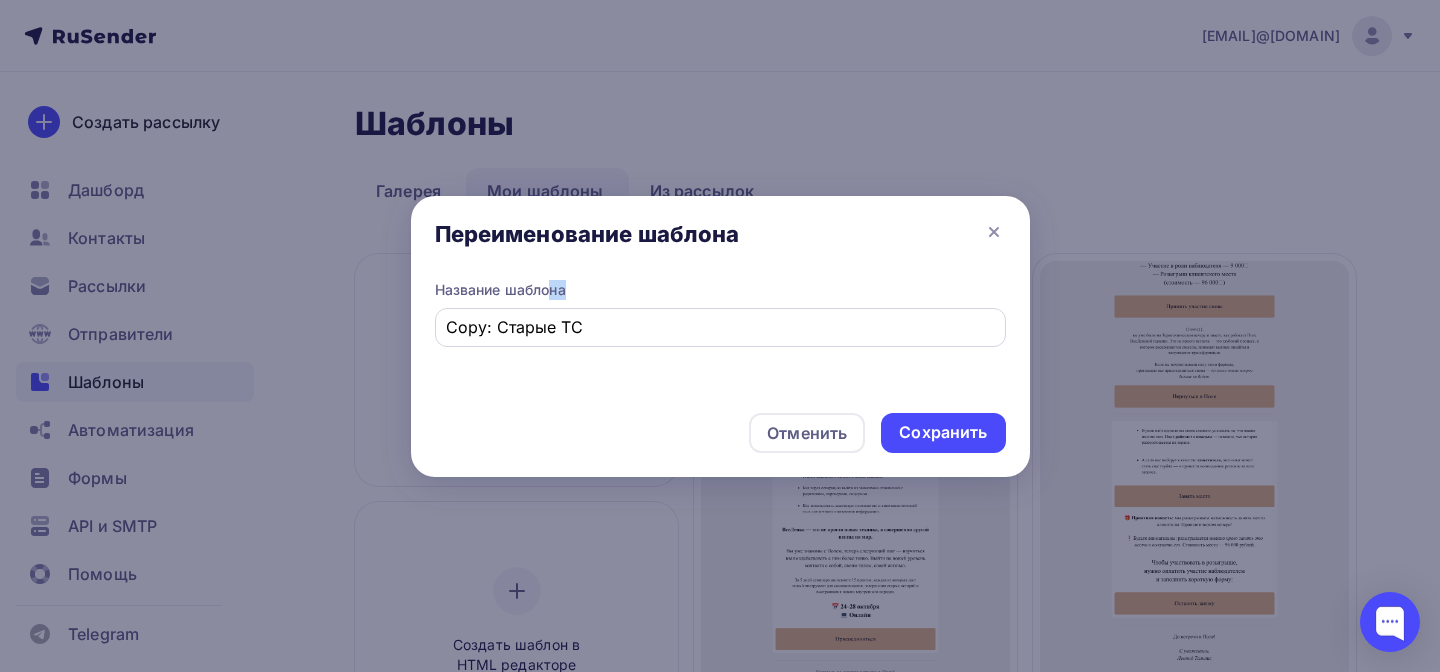 click on "Copy: Старые ТС" at bounding box center (720, 327) 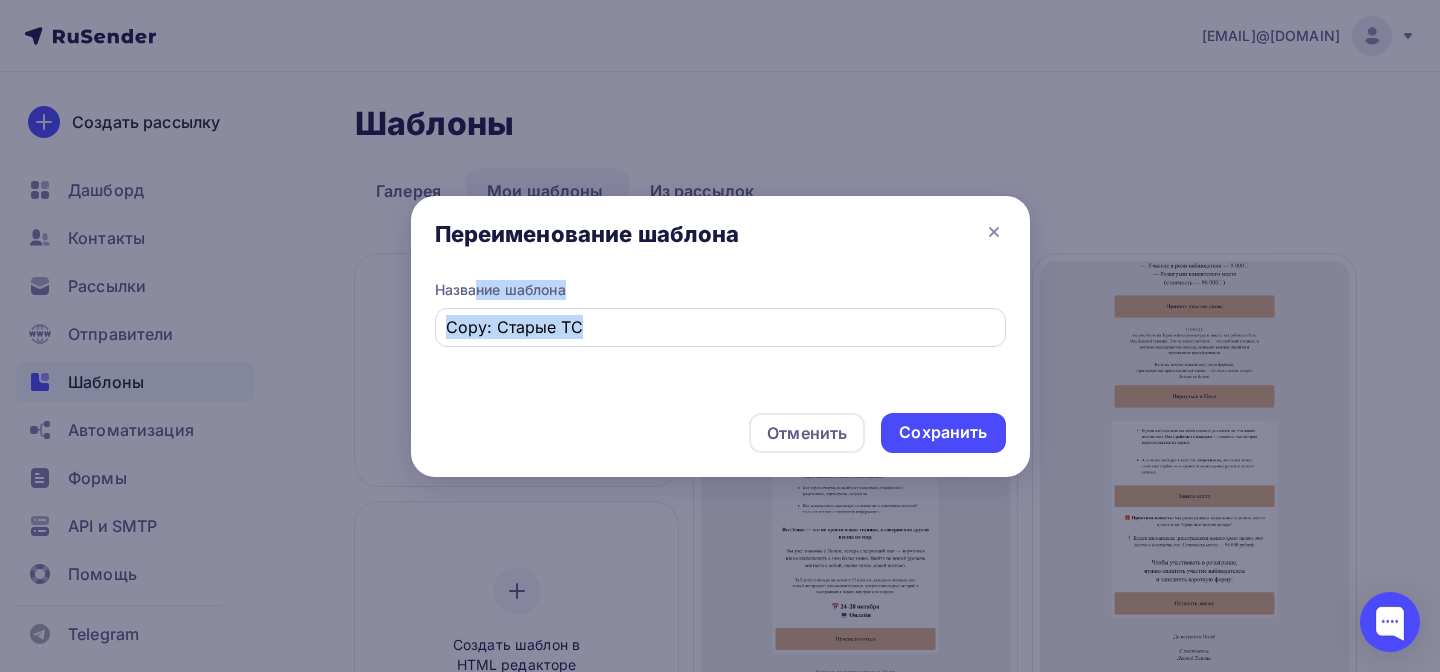 click on "Copy: Старые ТС" at bounding box center [720, 327] 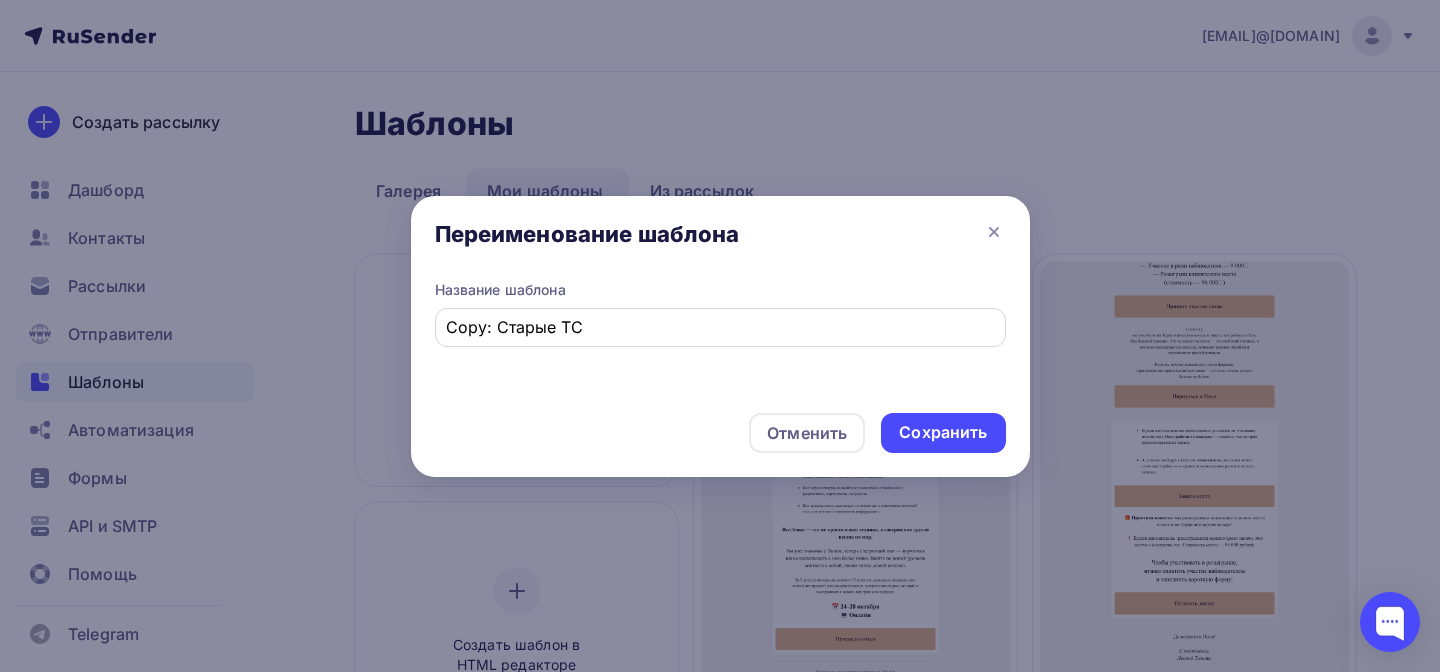 click on "Copy: Старые ТС" at bounding box center [720, 327] 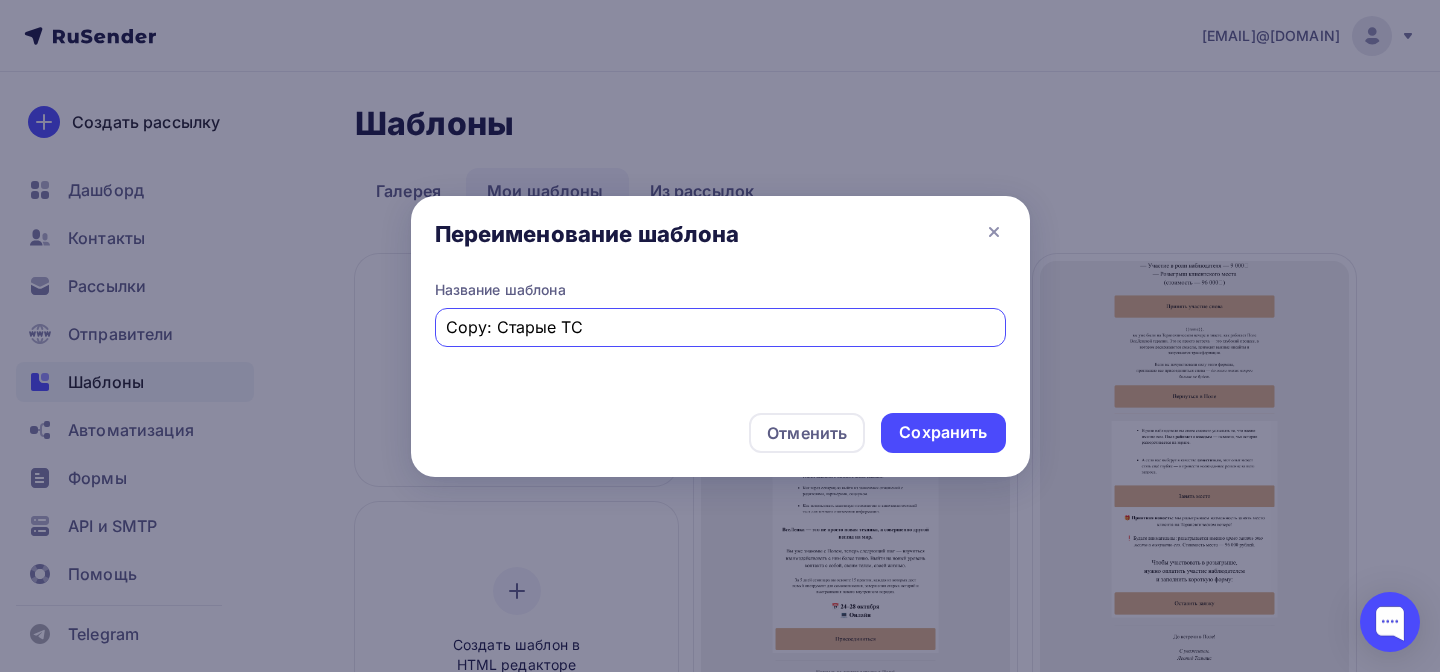 drag, startPoint x: 662, startPoint y: 324, endPoint x: 435, endPoint y: 320, distance: 227.03523 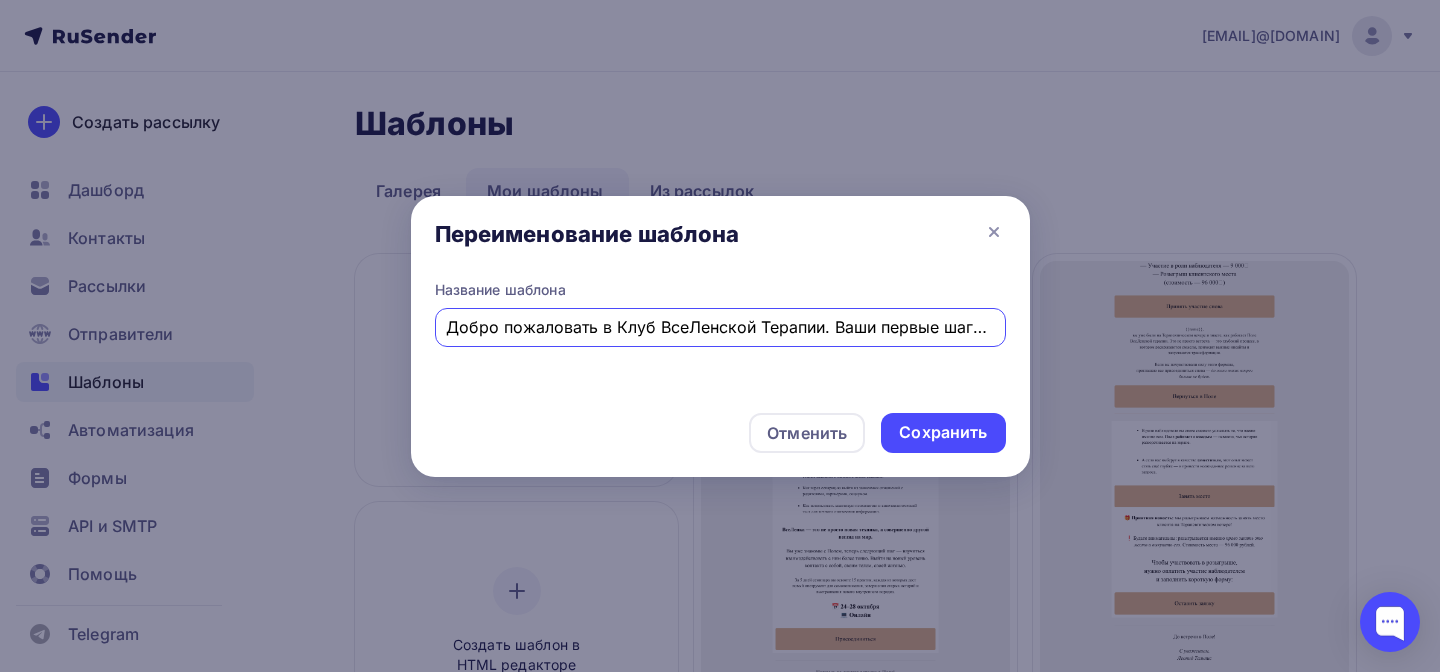 scroll, scrollTop: 0, scrollLeft: 46, axis: horizontal 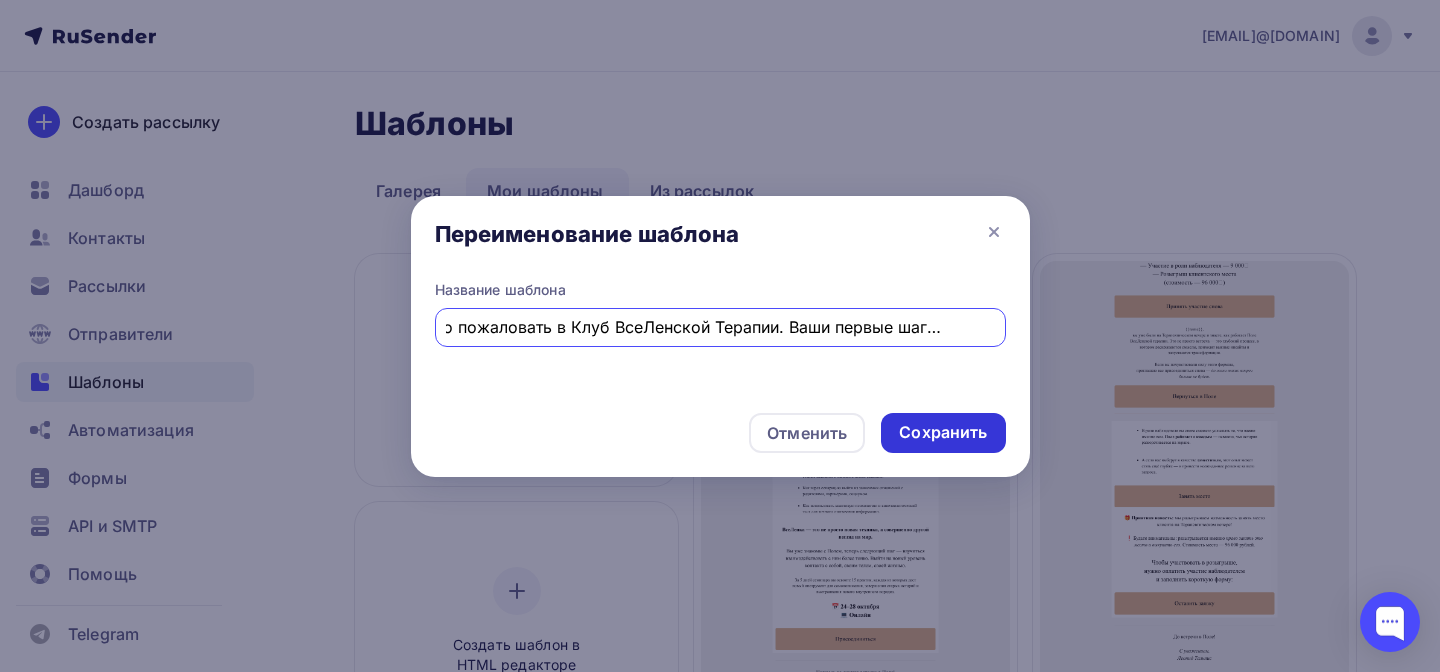 type on "Добро пожаловать в Клуб ВсеЛенской Терапии. Ваши первые шаги внутри" 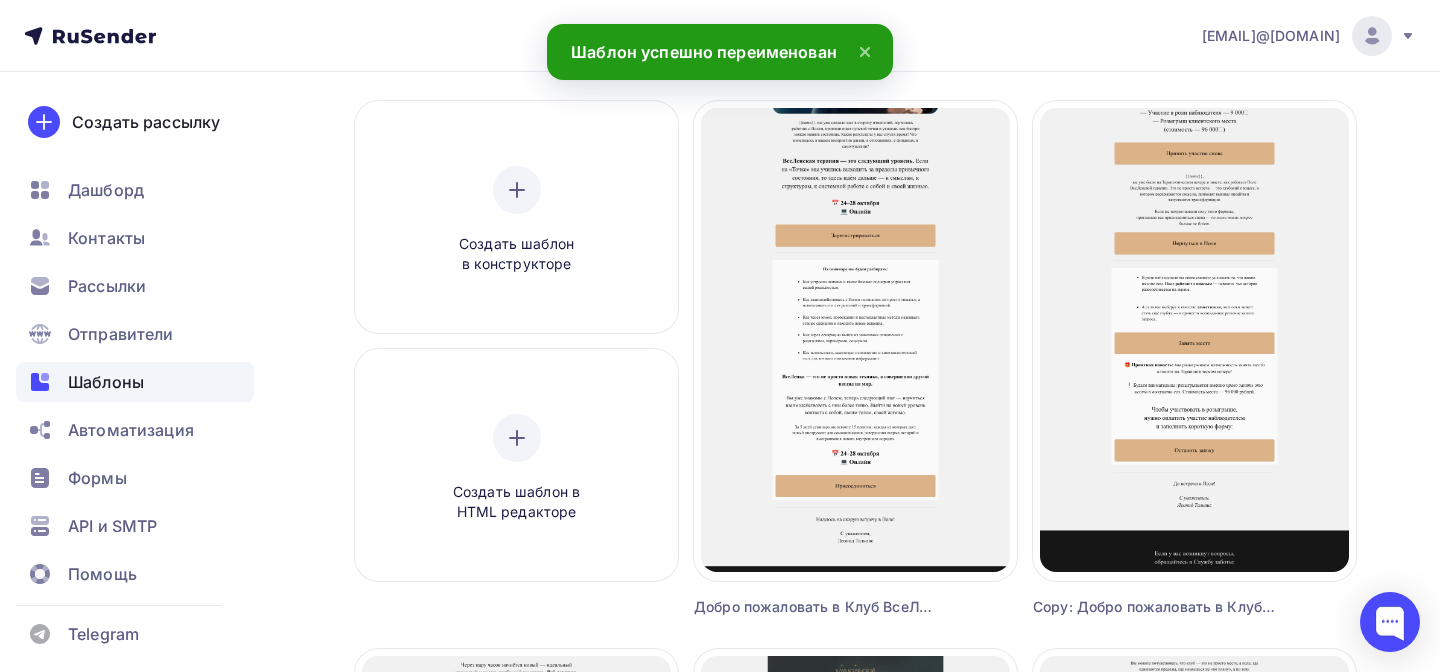 scroll, scrollTop: 159, scrollLeft: 0, axis: vertical 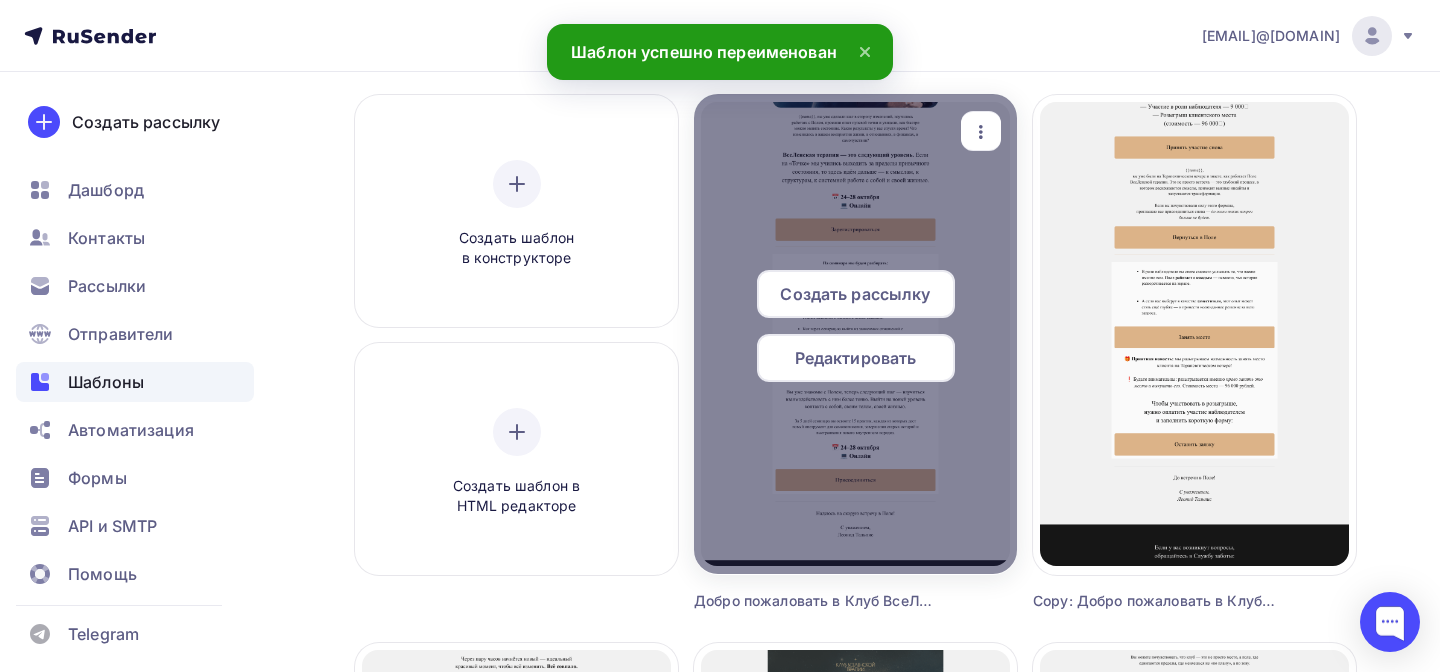 click on "Редактировать" at bounding box center (855, 294) 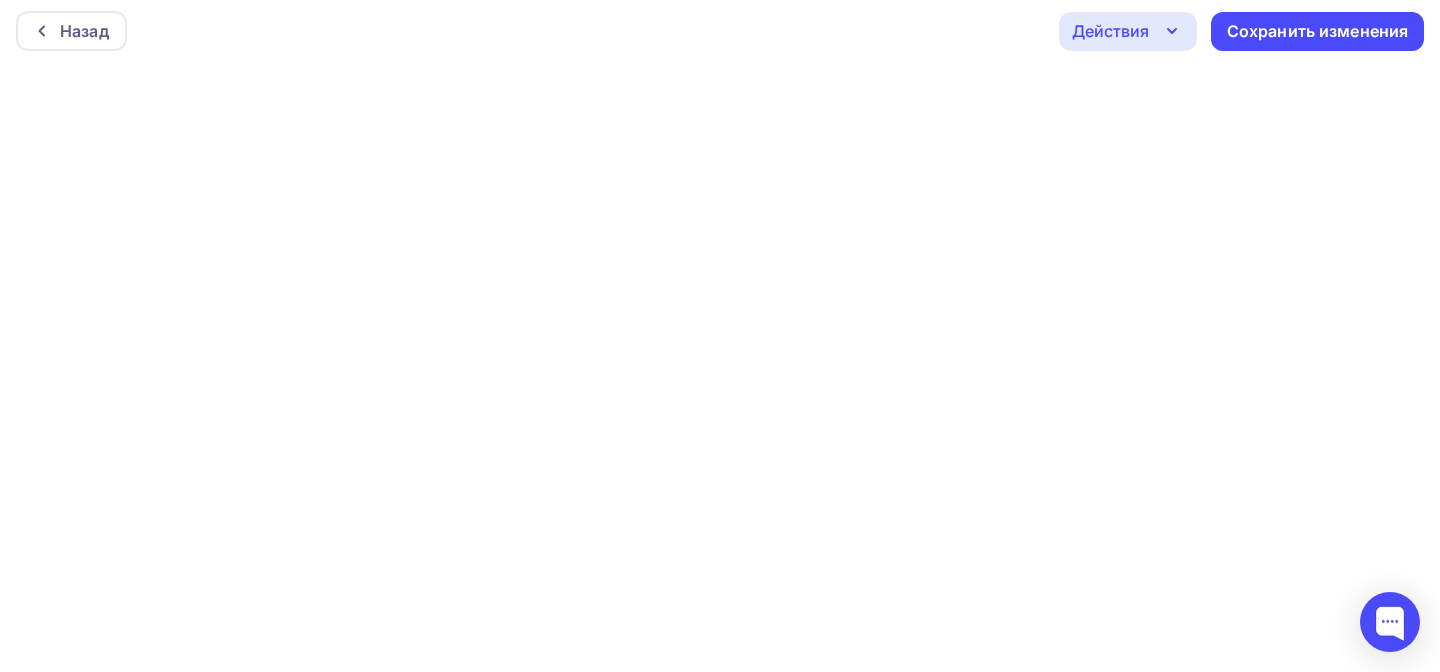scroll, scrollTop: 0, scrollLeft: 0, axis: both 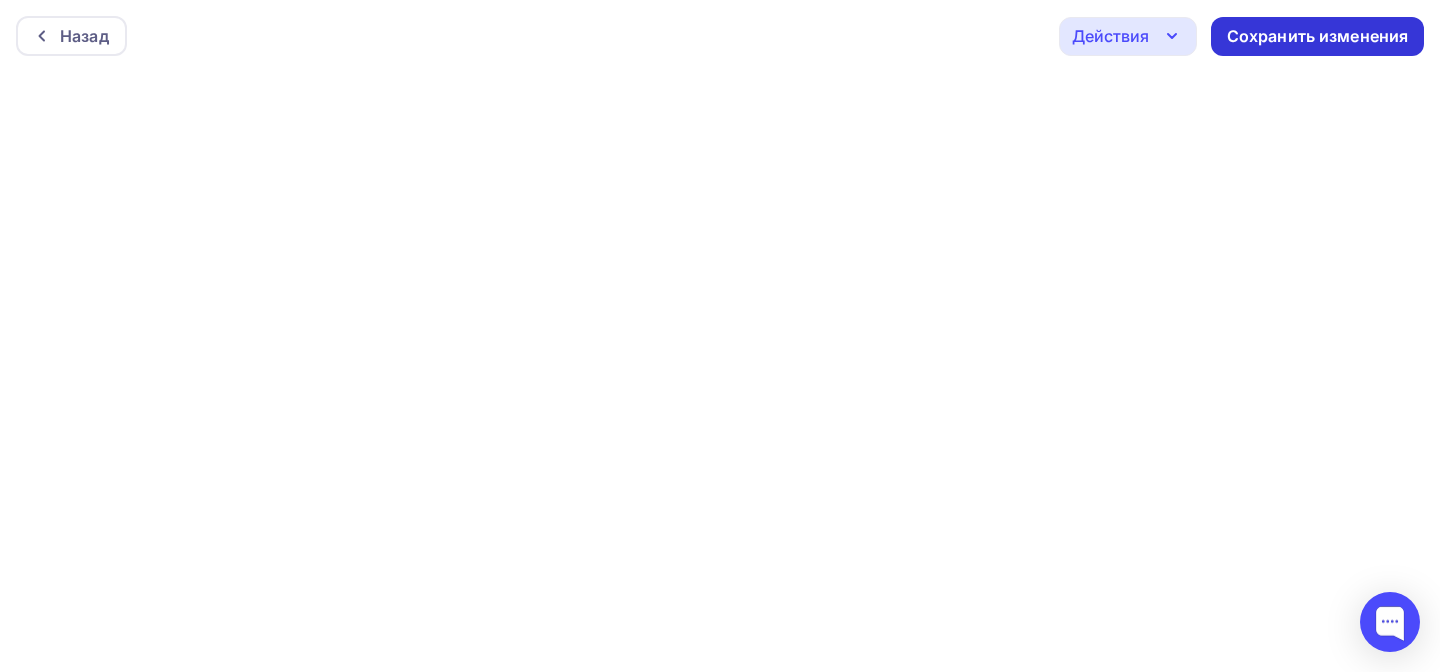 click on "Сохранить изменения" at bounding box center [1318, 36] 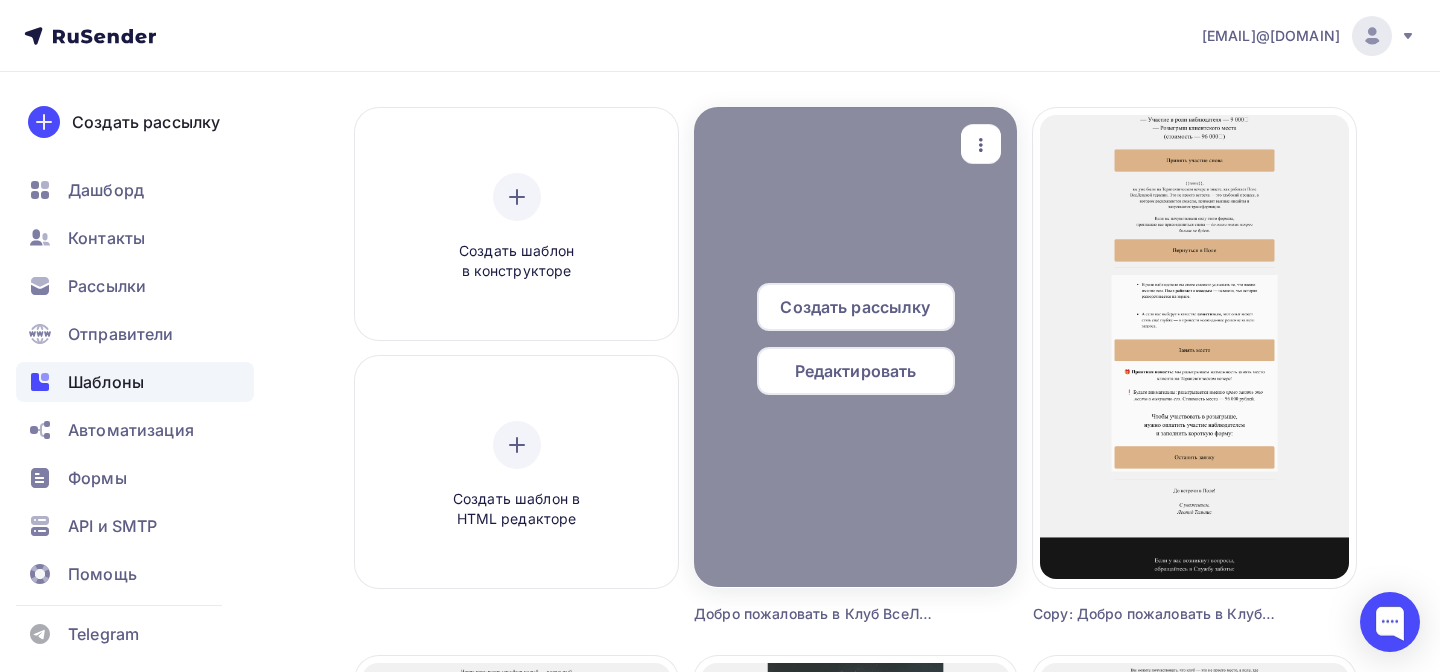 scroll, scrollTop: 157, scrollLeft: 0, axis: vertical 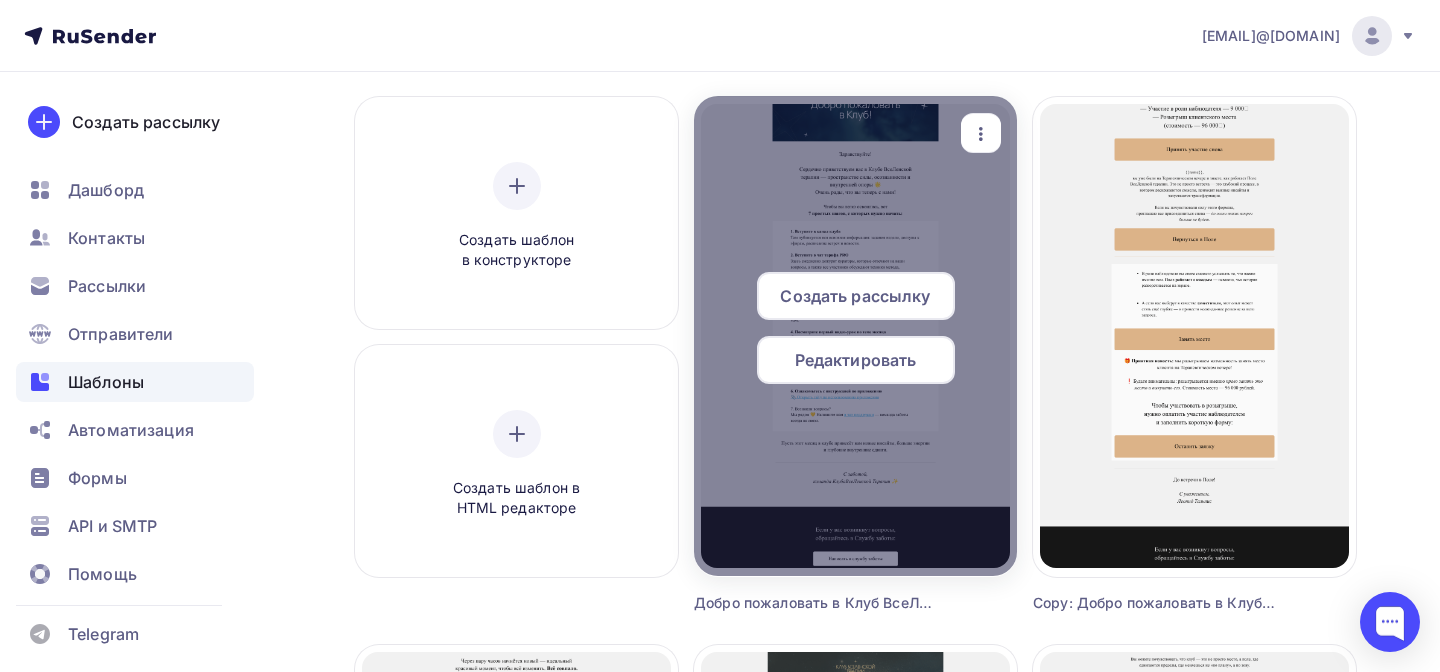 click on "Редактировать" at bounding box center [855, 296] 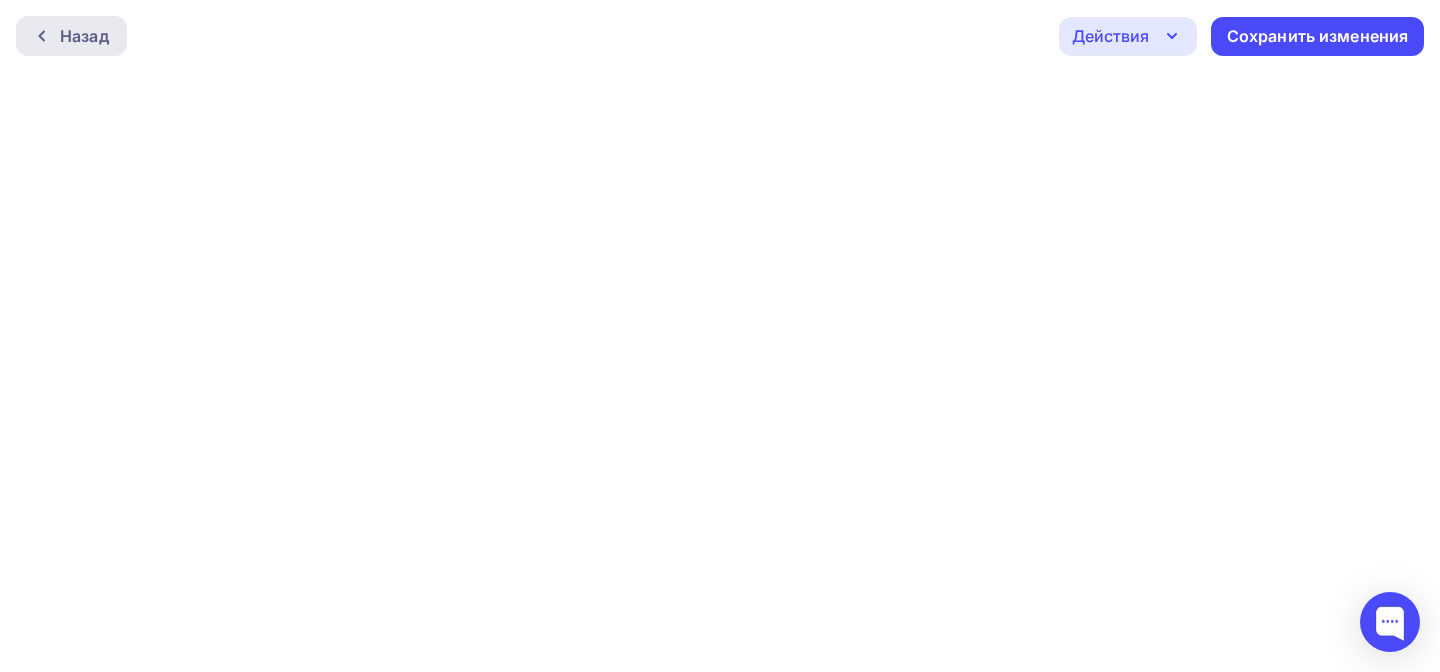 click on "Назад" at bounding box center (84, 36) 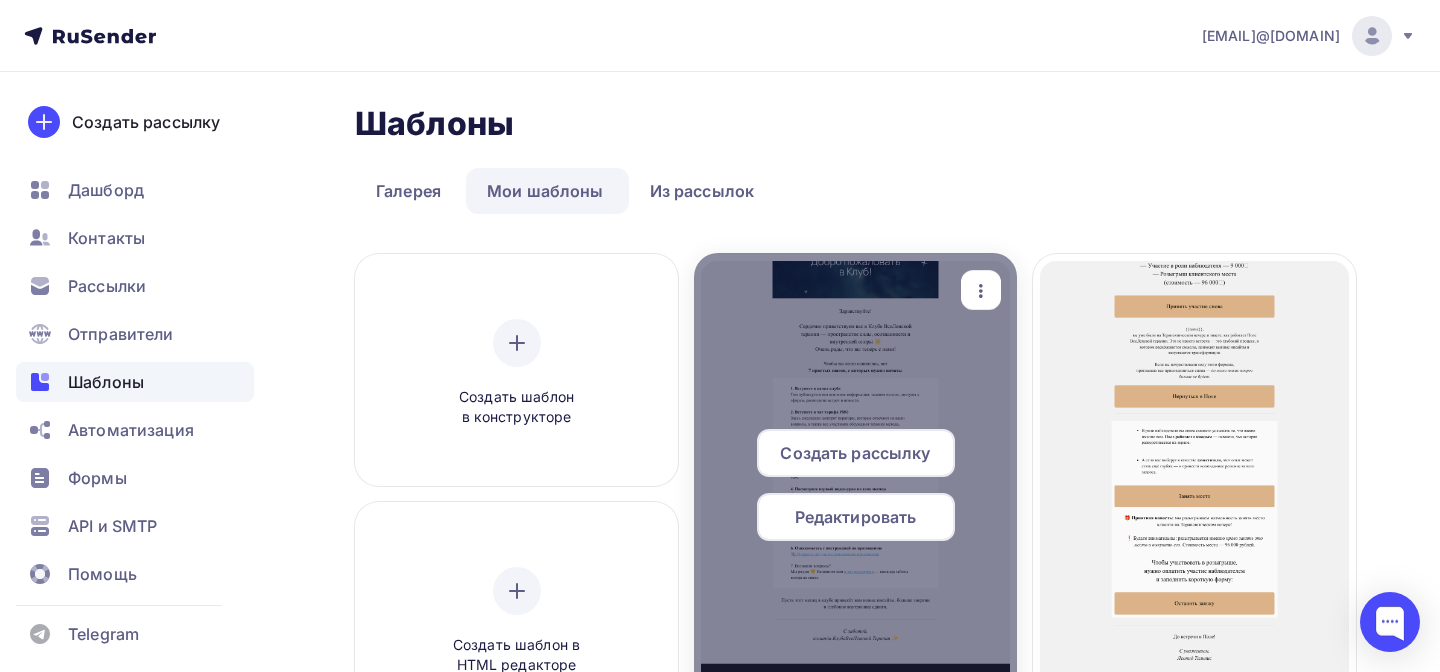 click at bounding box center (981, 291) 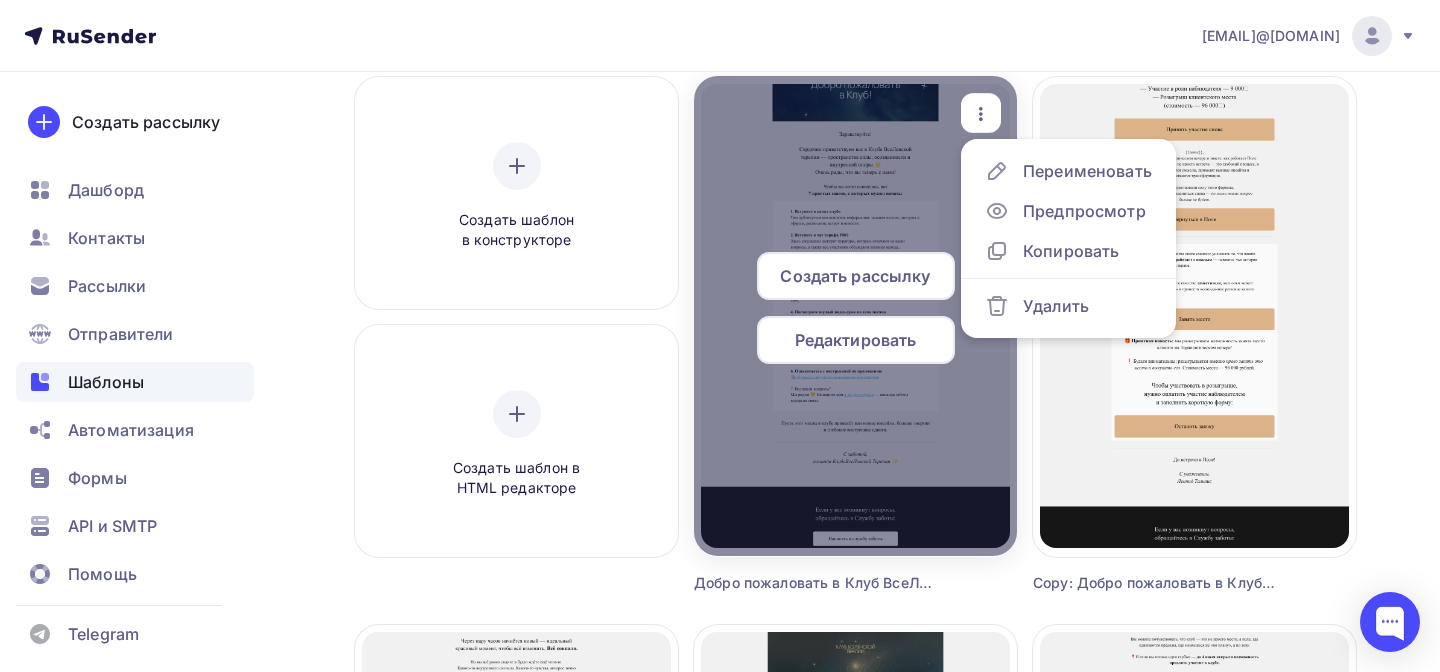 scroll, scrollTop: 182, scrollLeft: 0, axis: vertical 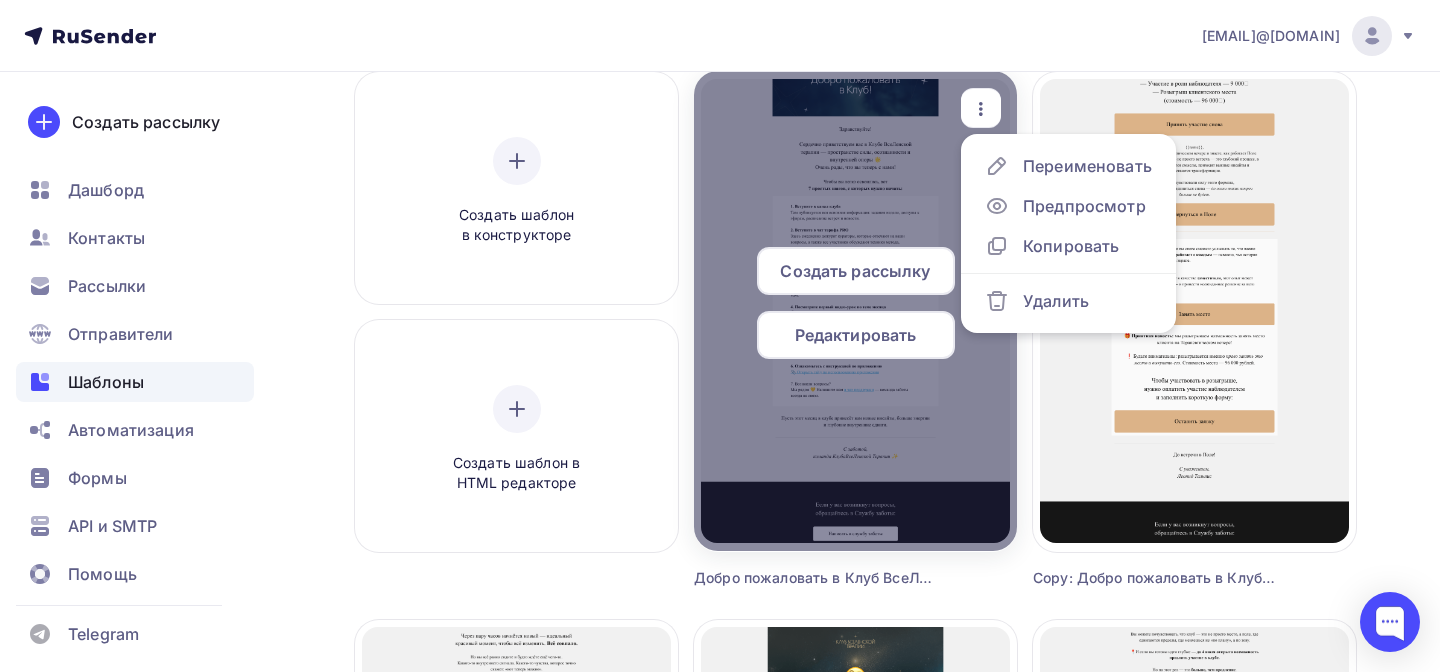 click on "Редактировать" at bounding box center (855, 271) 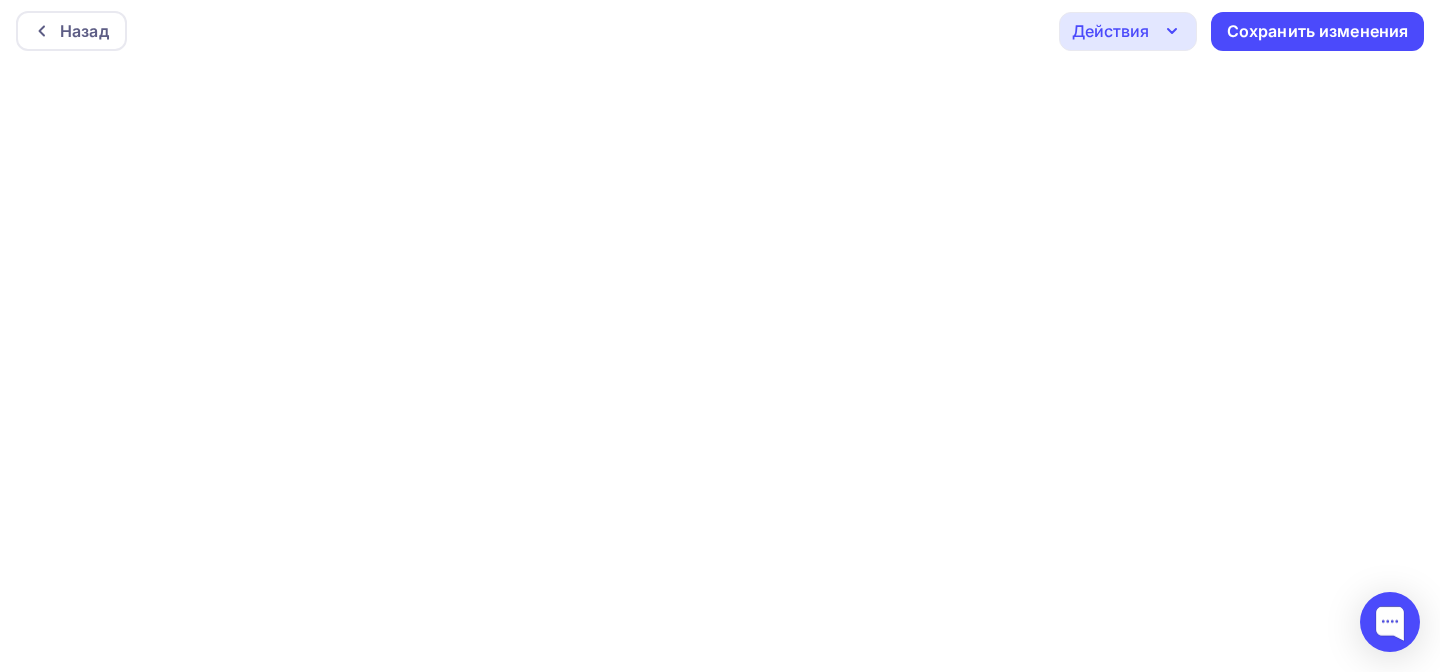 scroll, scrollTop: 0, scrollLeft: 0, axis: both 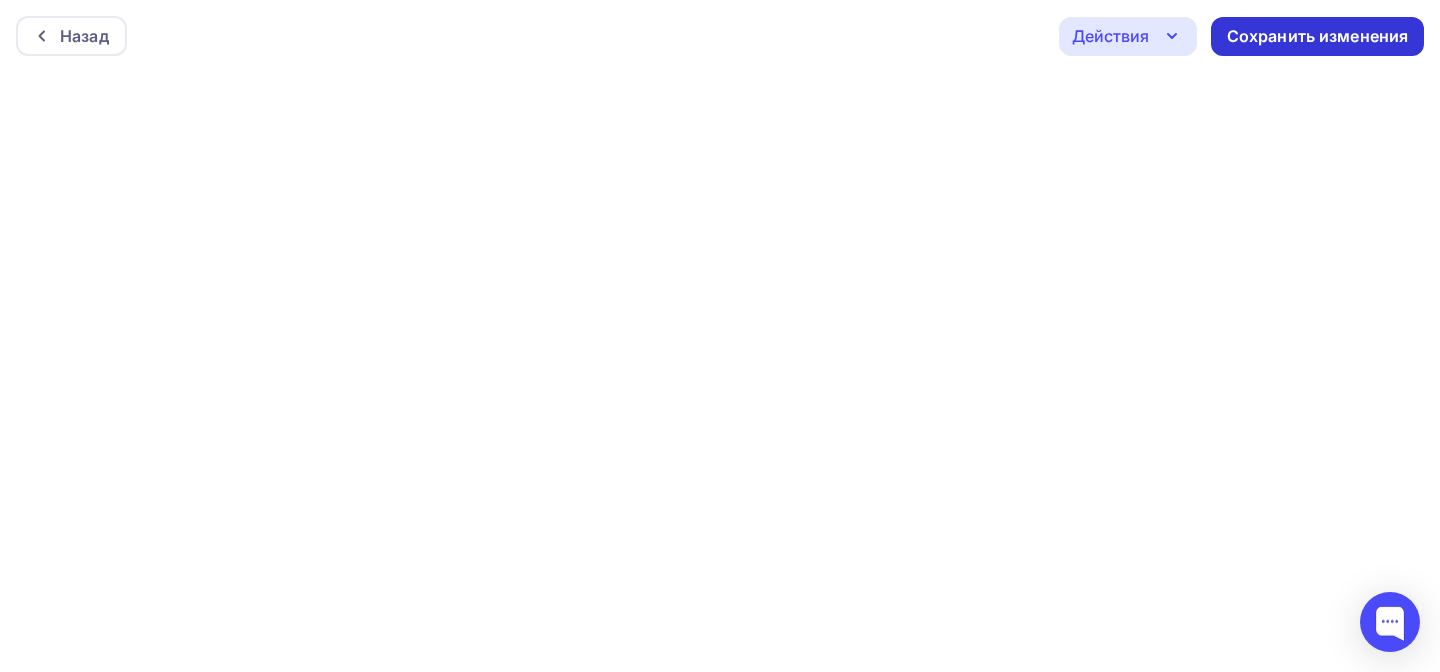 click on "Сохранить изменения" at bounding box center [1318, 36] 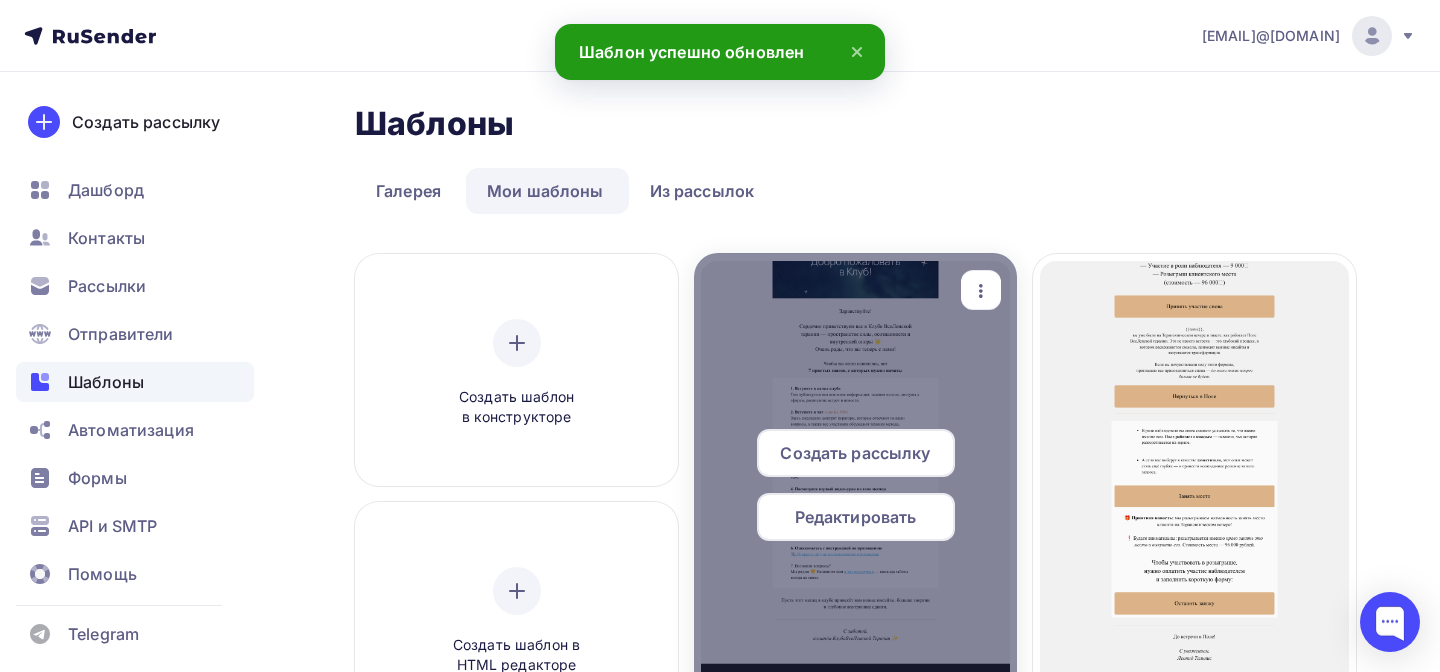 click at bounding box center [981, 291] 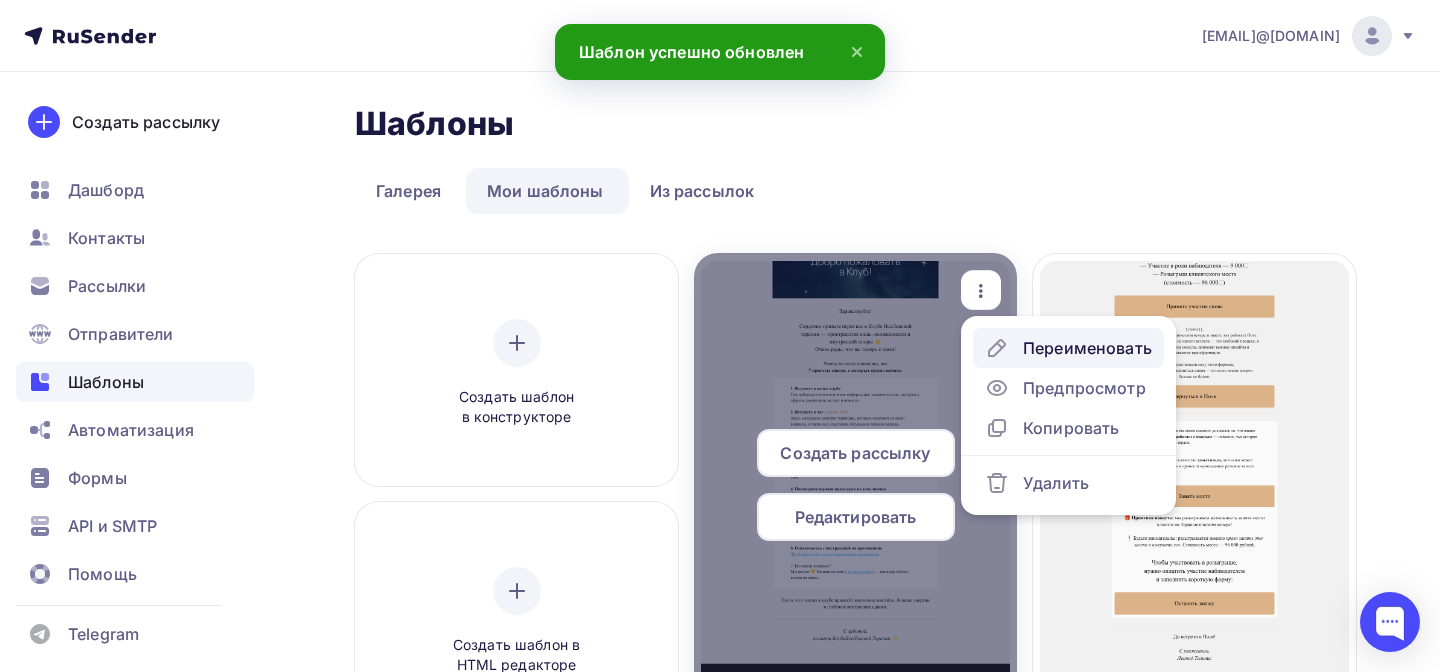click on "Переименовать" at bounding box center (1087, 348) 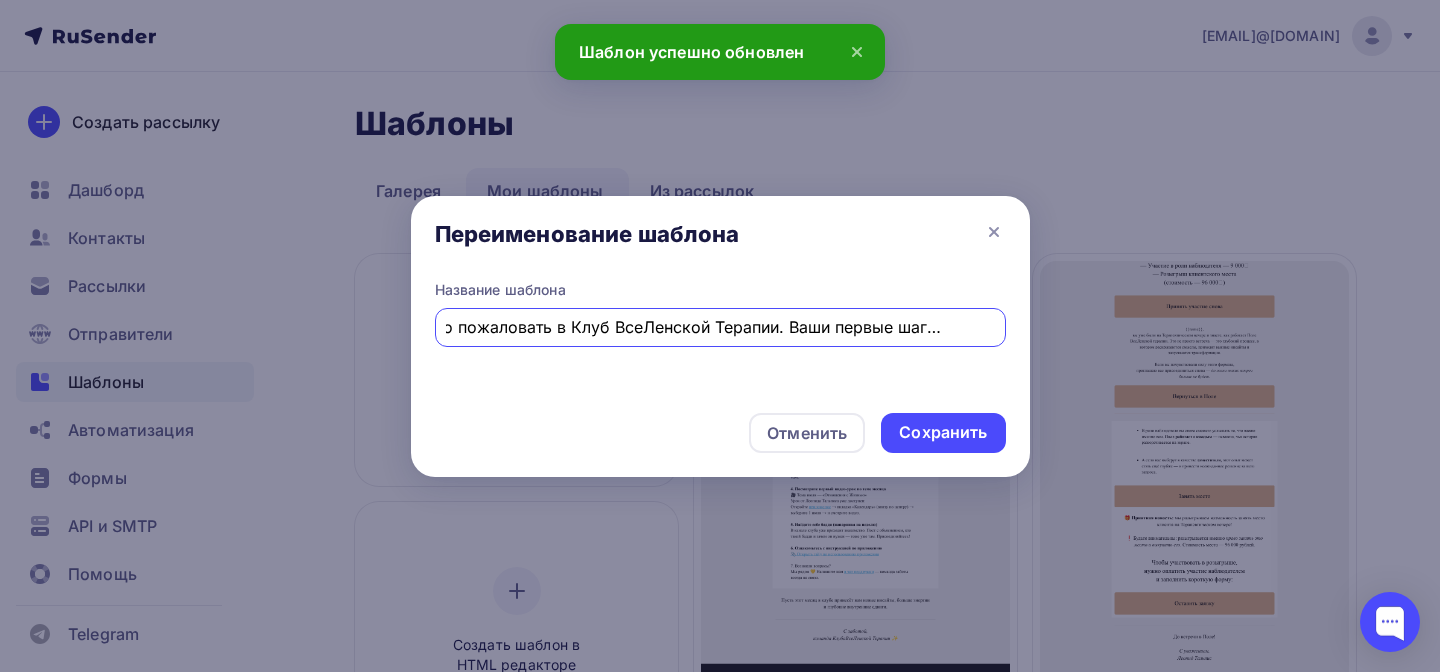 scroll, scrollTop: 0, scrollLeft: 0, axis: both 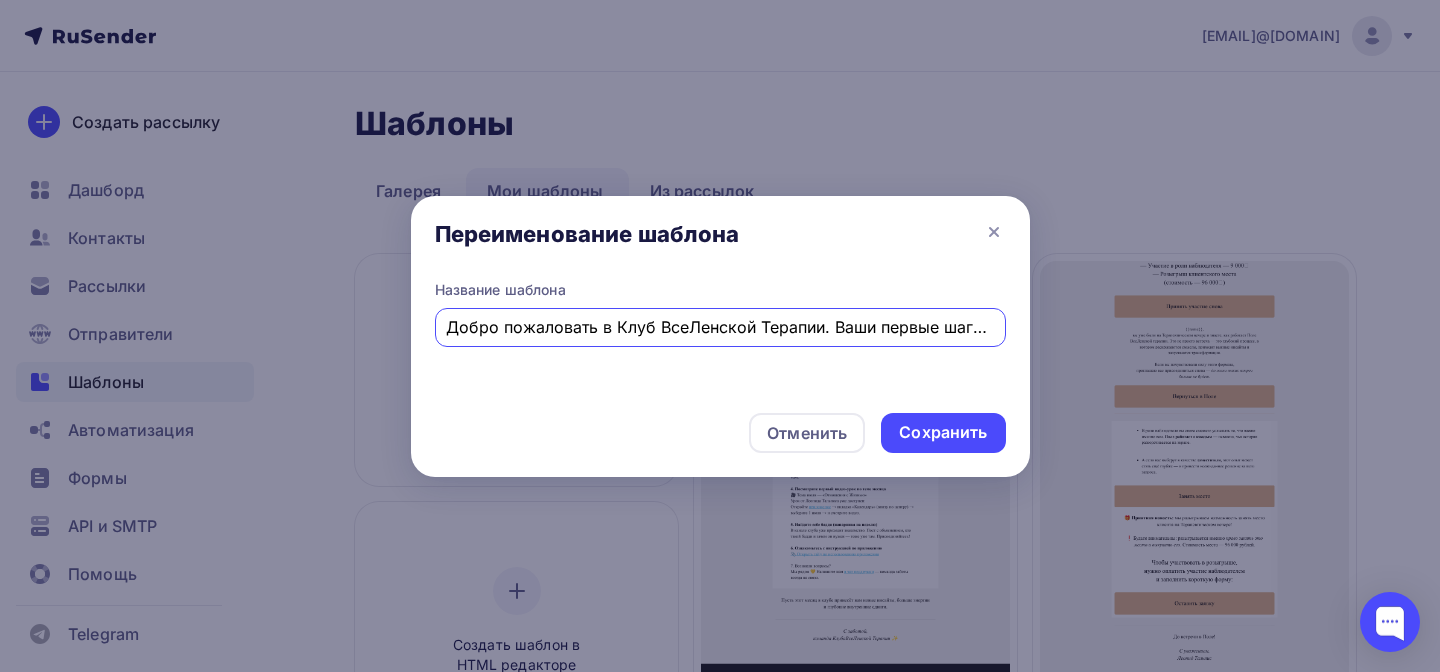 click on "Добро пожаловать в Клуб ВсеЛенской Терапии. Ваши первые шаги внутри" at bounding box center (720, 327) 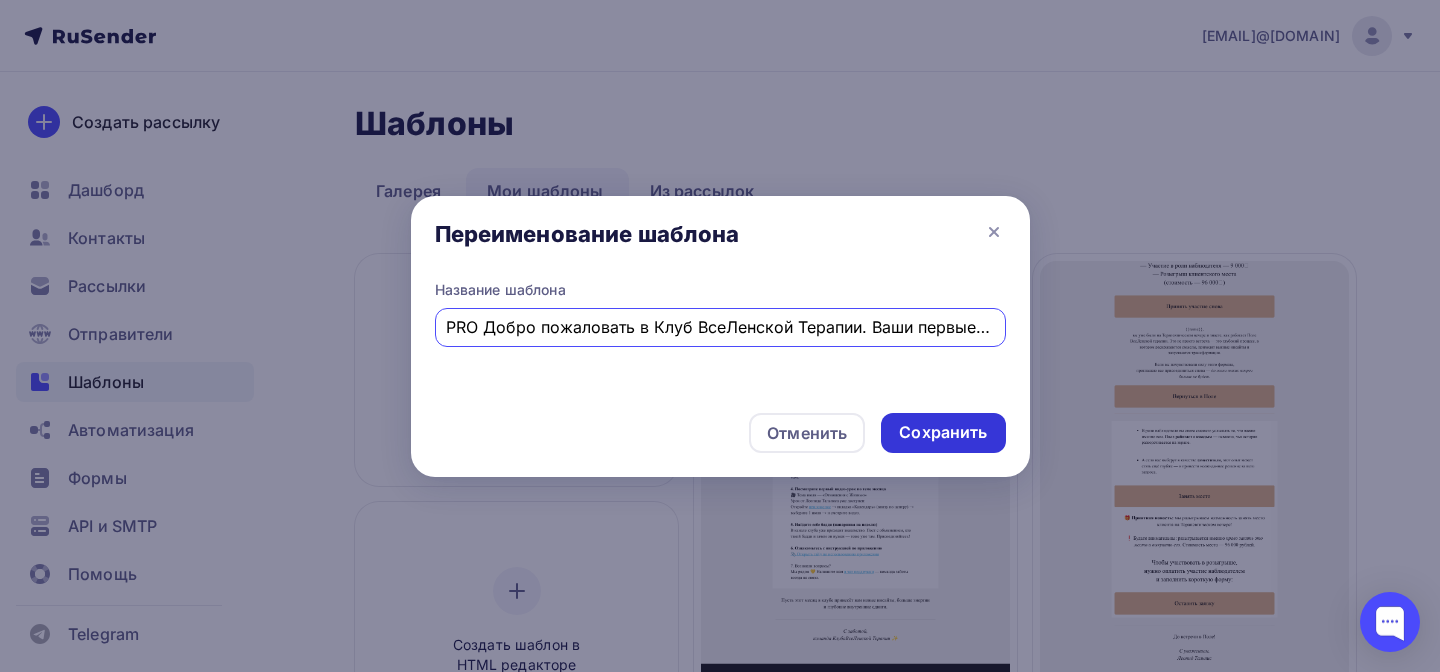 type on "PRO Добро пожаловать в Клуб ВсеЛенской Терапии. Ваши первые шаги внутри" 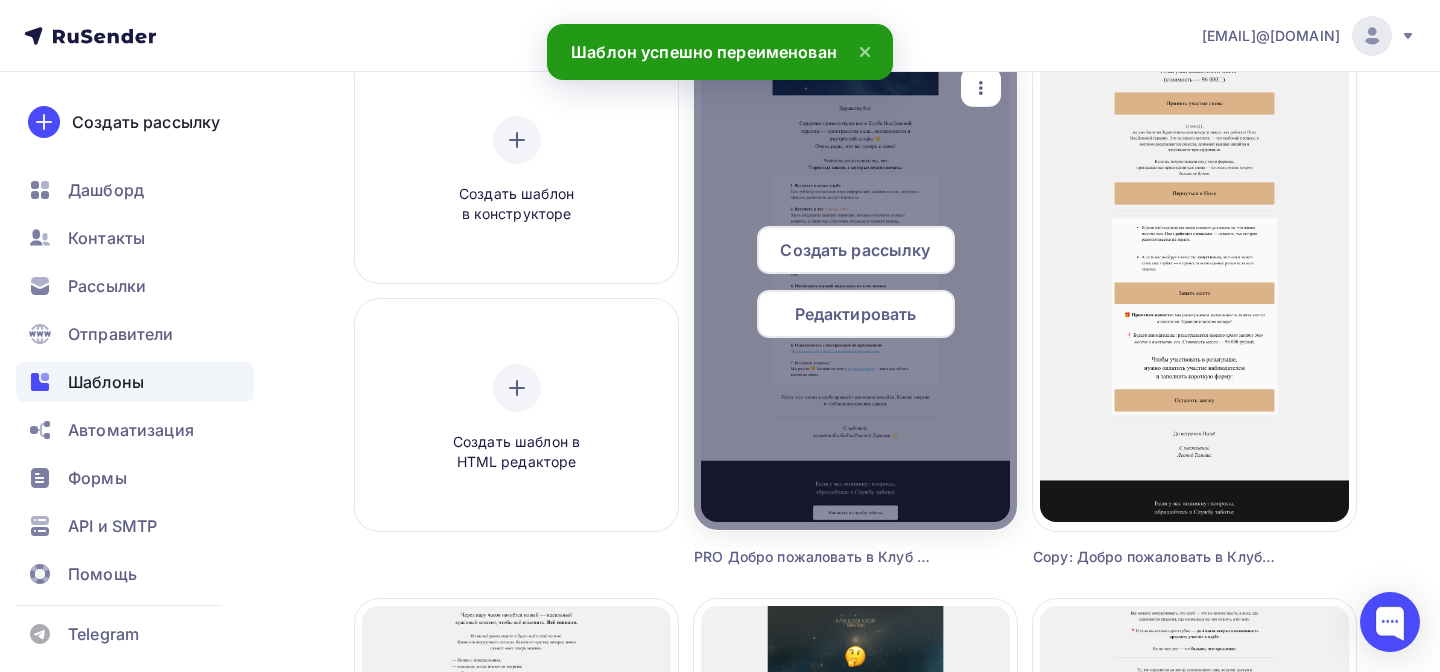 scroll, scrollTop: 202, scrollLeft: 0, axis: vertical 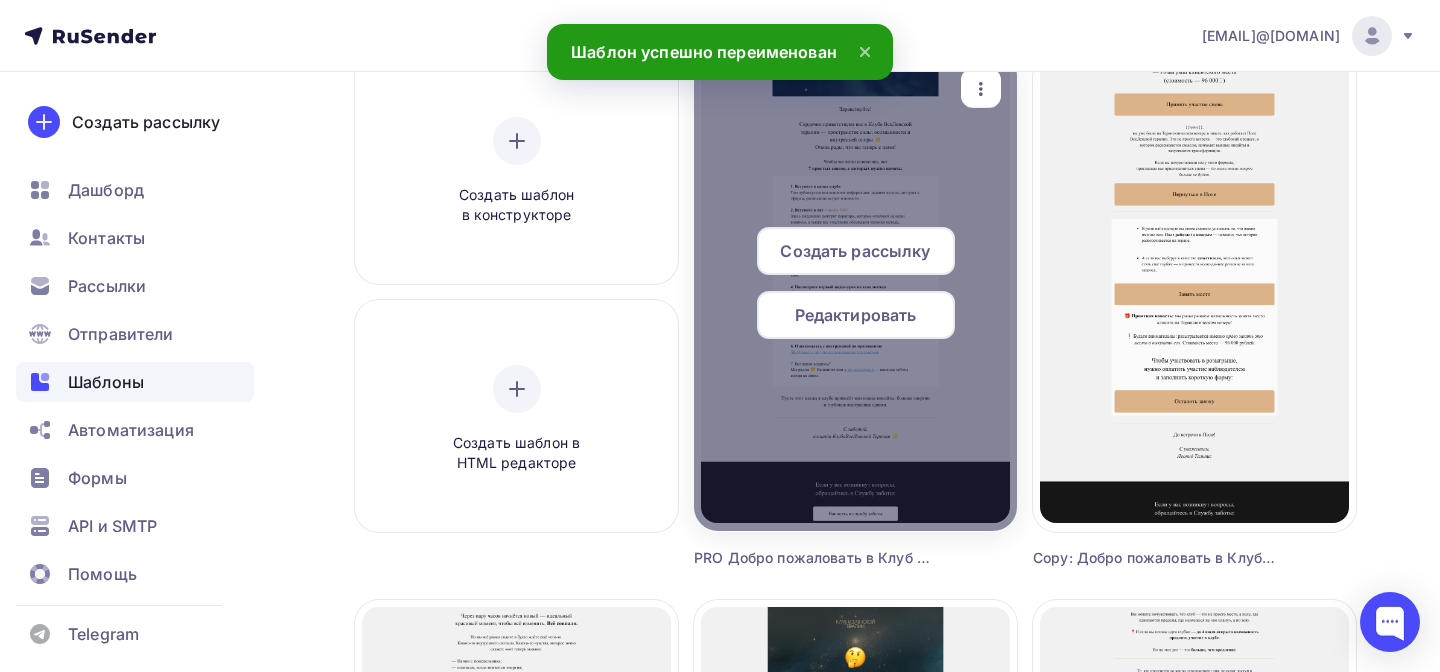 click at bounding box center (981, 89) 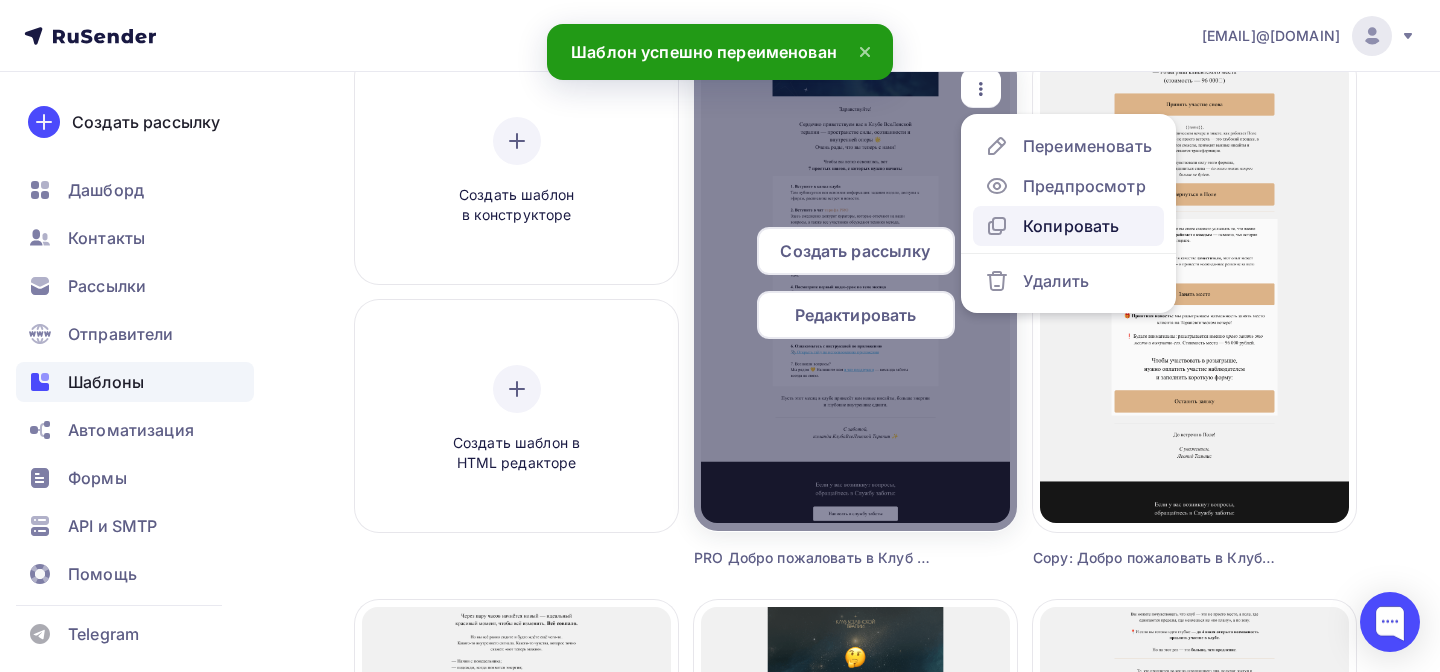 click on "Копировать" at bounding box center (1068, 146) 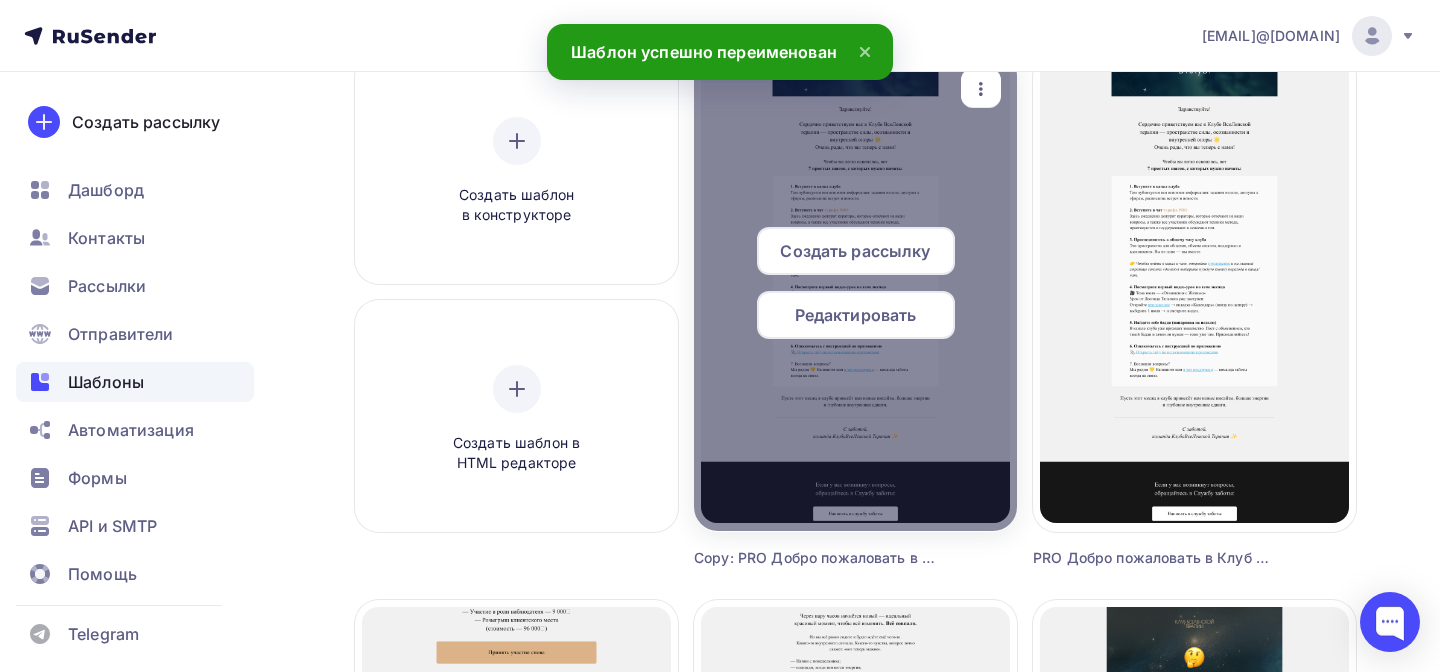 click at bounding box center (981, 89) 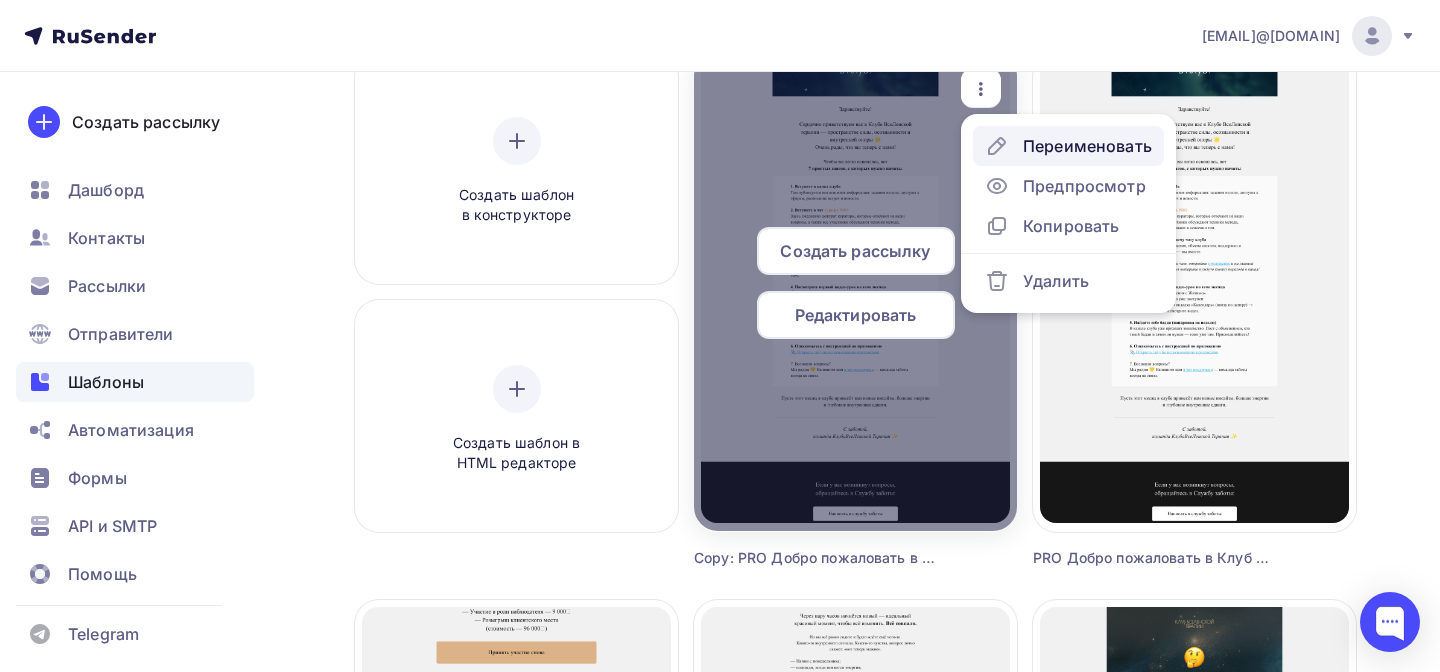 click on "Переименовать" at bounding box center (1068, 146) 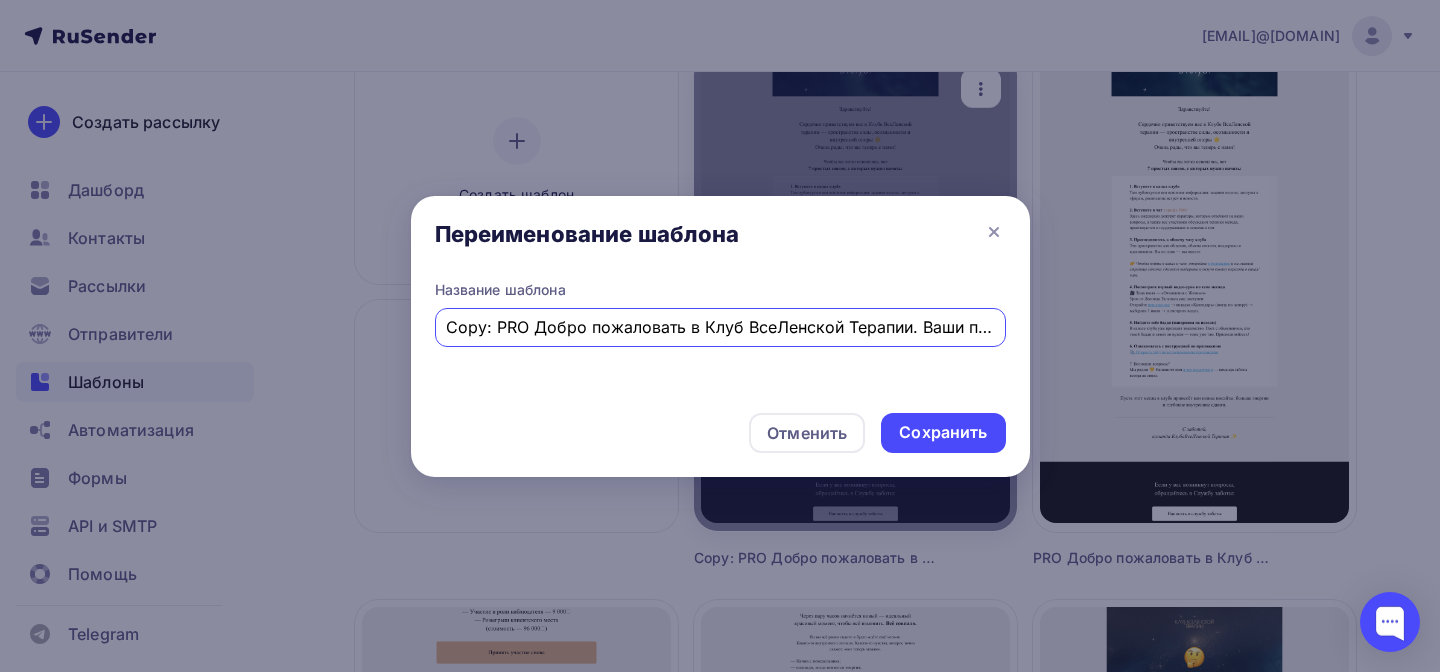 scroll, scrollTop: 0, scrollLeft: 133, axis: horizontal 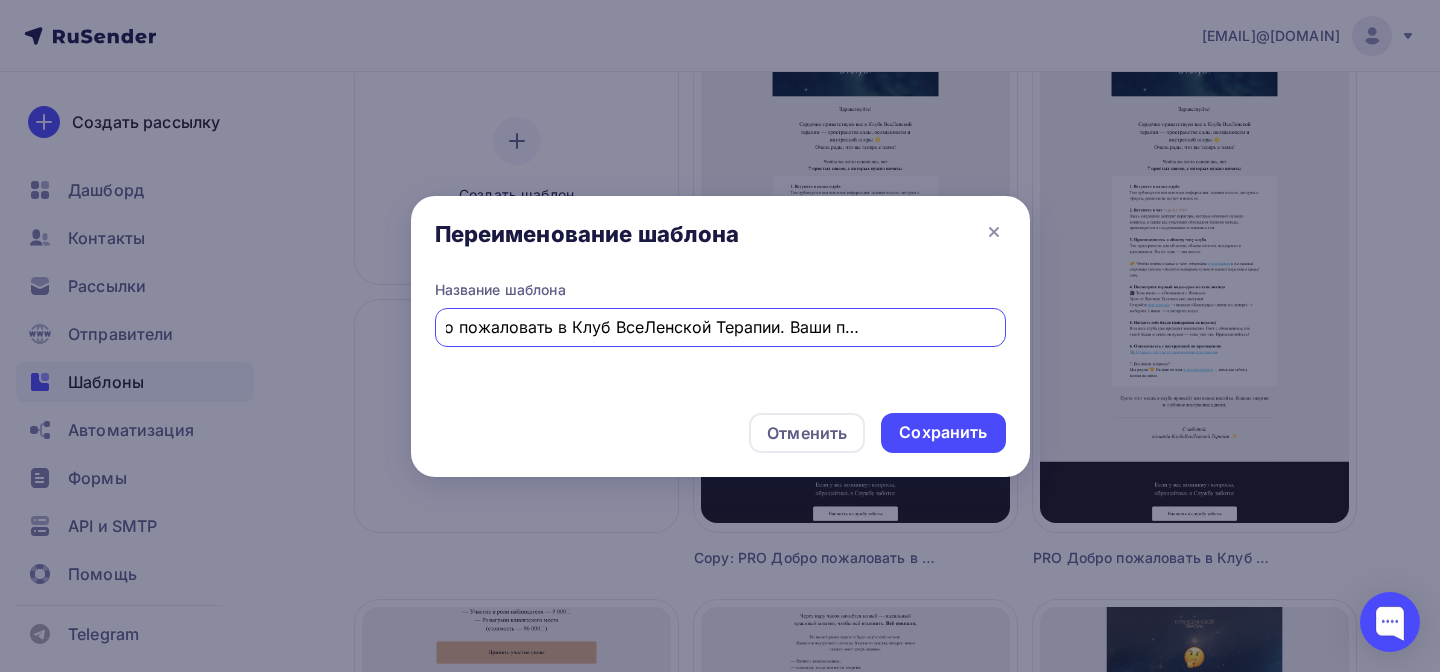 click on "Copy: PRO Добро пожаловать в Клуб ВсеЛенской Терапии. Ваши первые шаги внутри" at bounding box center (720, 327) 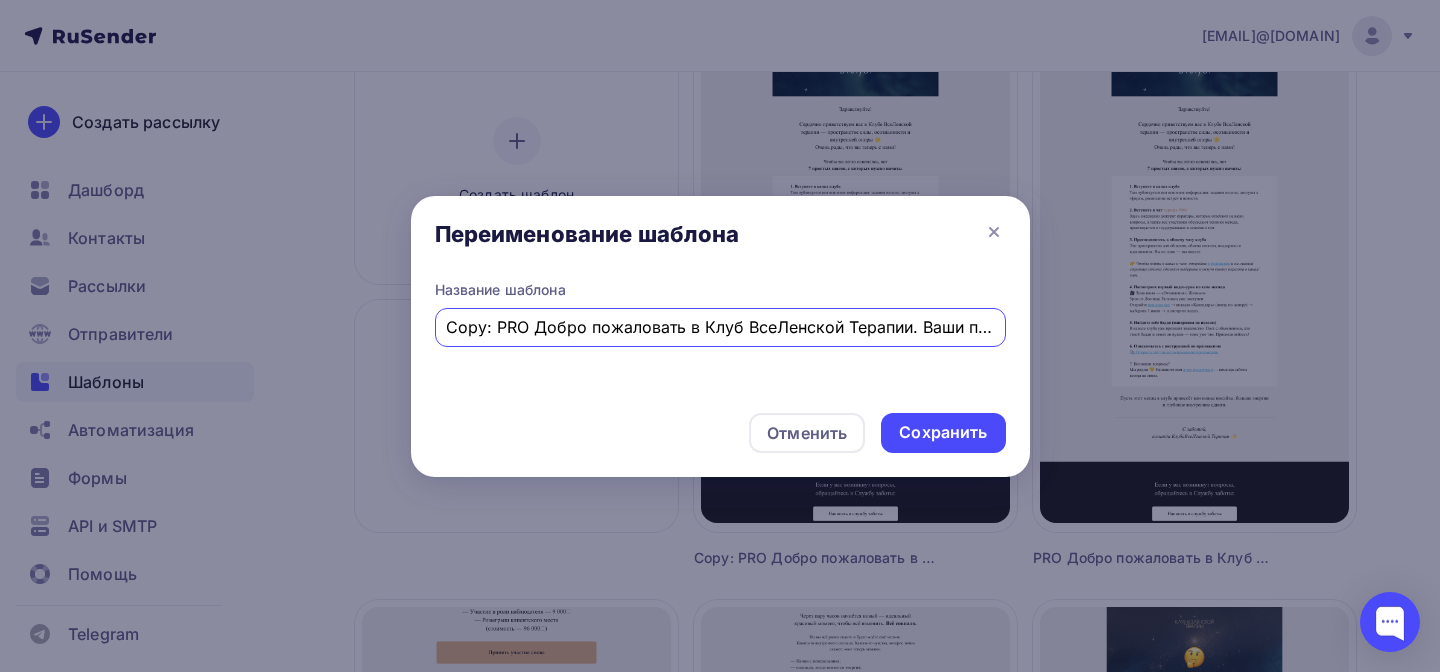 drag, startPoint x: 530, startPoint y: 330, endPoint x: 404, endPoint y: 334, distance: 126.06348 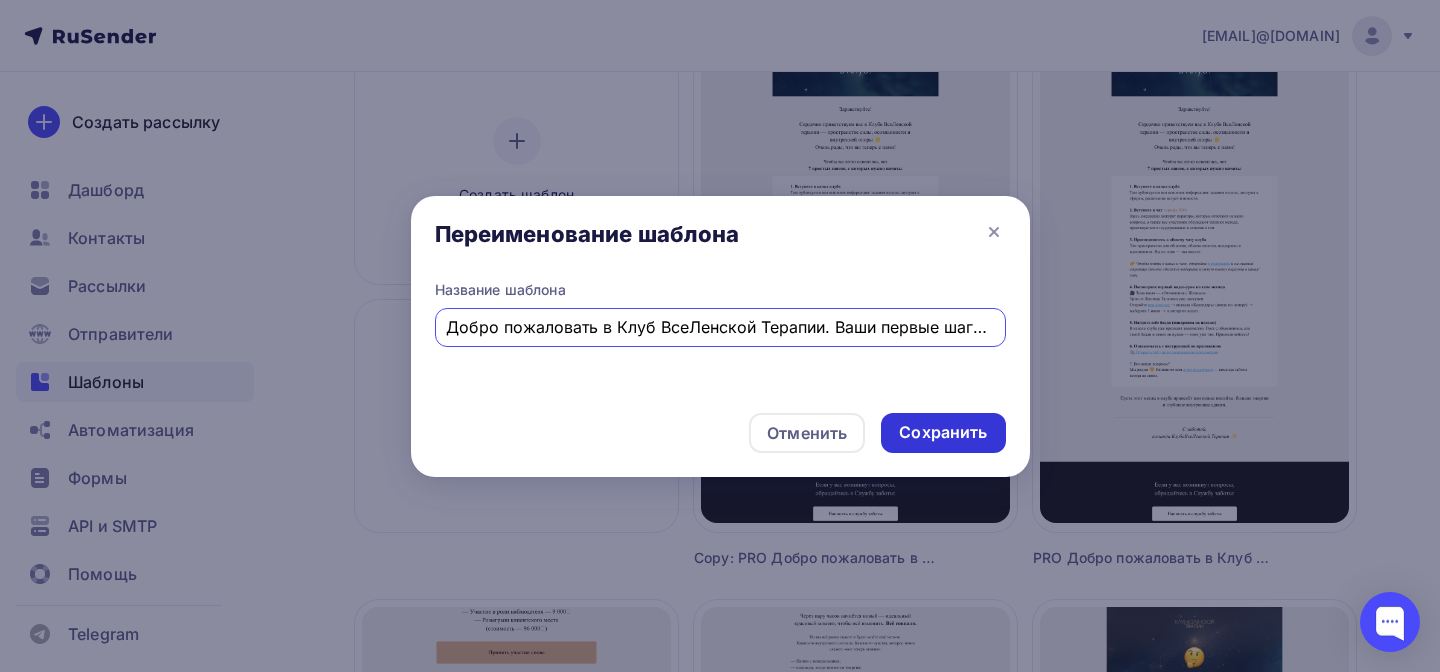 type on "Добро пожаловать в Клуб ВсеЛенской Терапии. Ваши первые шаги внутри" 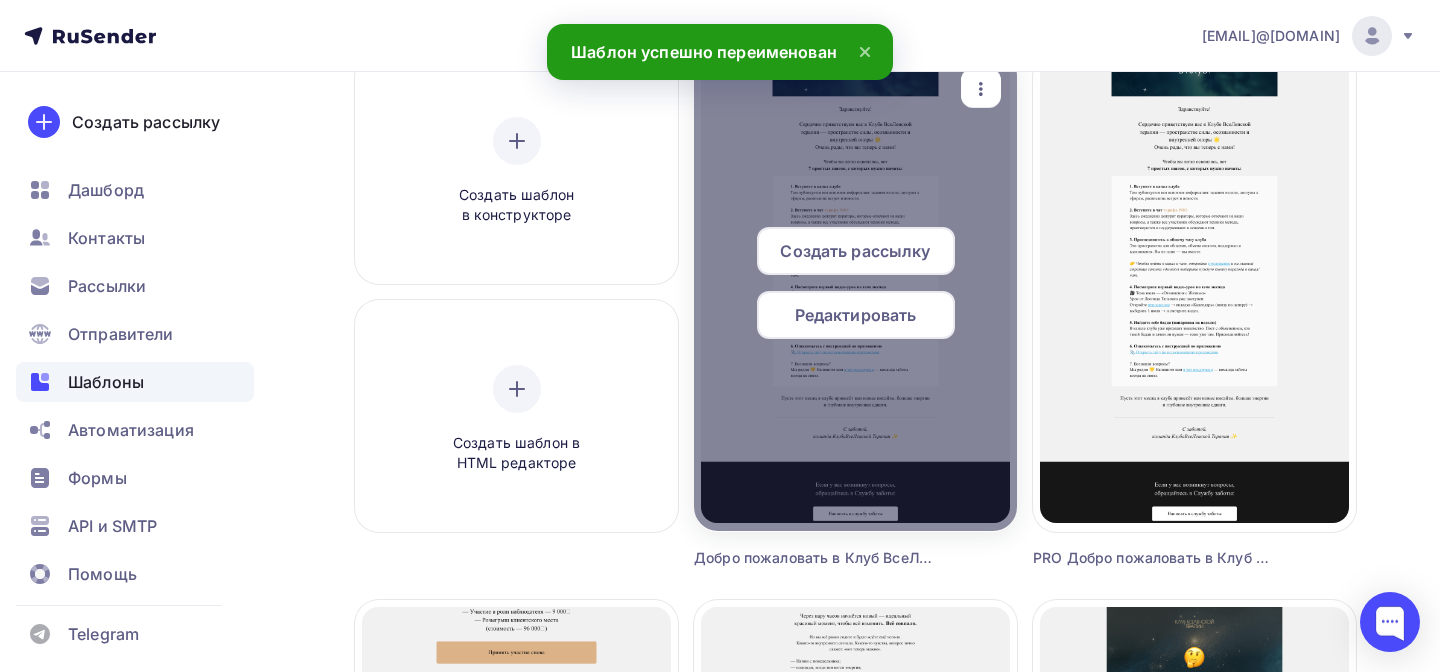click on "Редактировать" at bounding box center (855, 251) 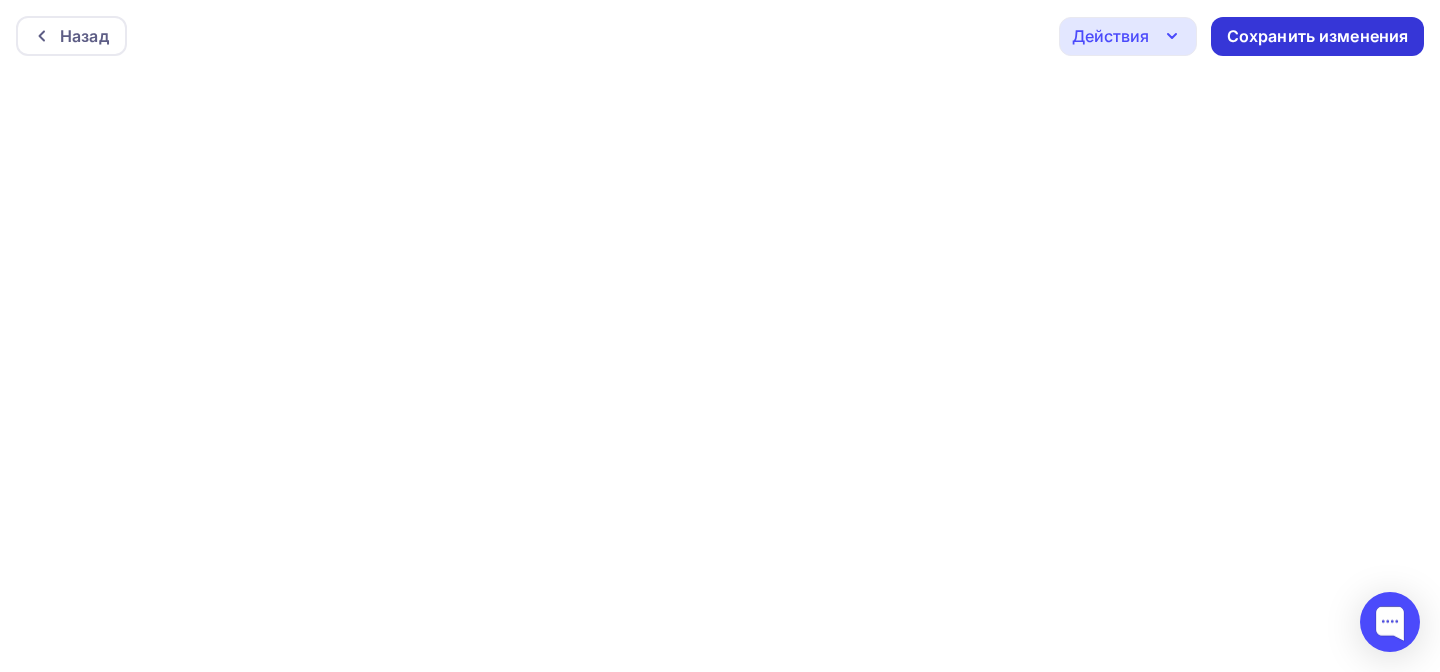 click on "Сохранить изменения" at bounding box center [1318, 36] 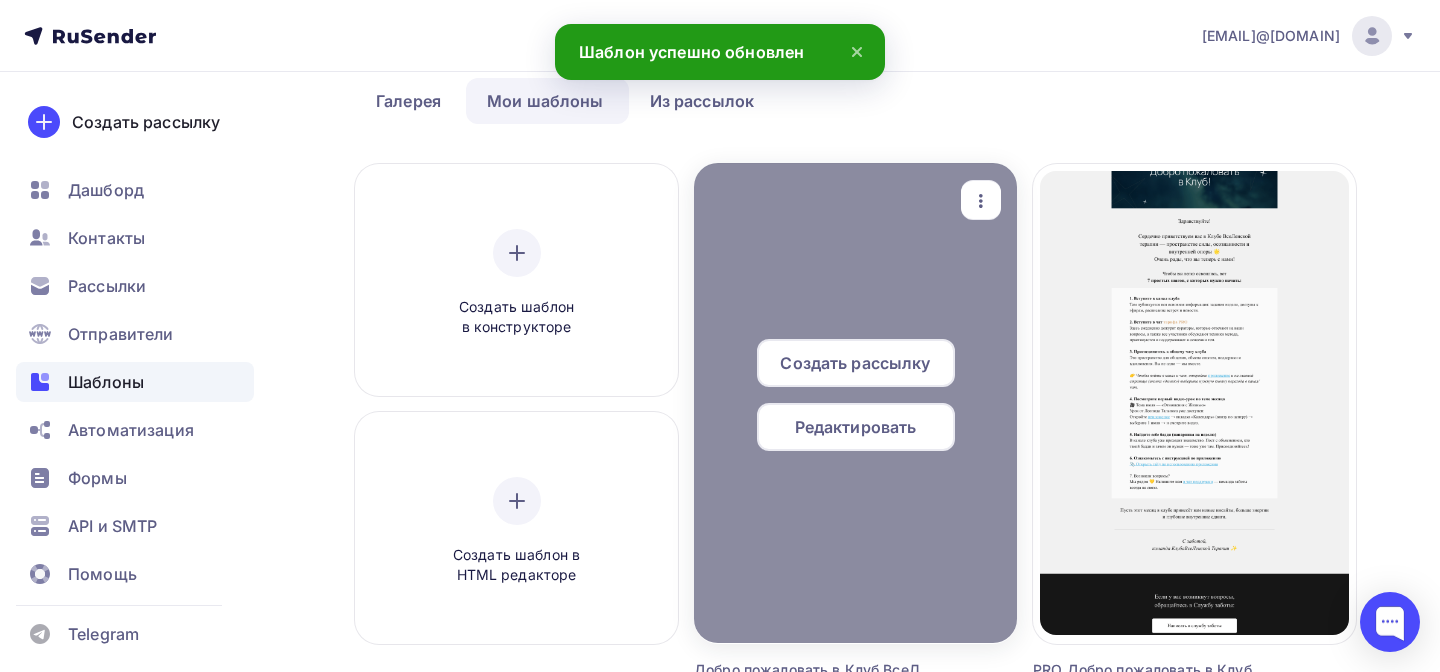 scroll, scrollTop: 106, scrollLeft: 0, axis: vertical 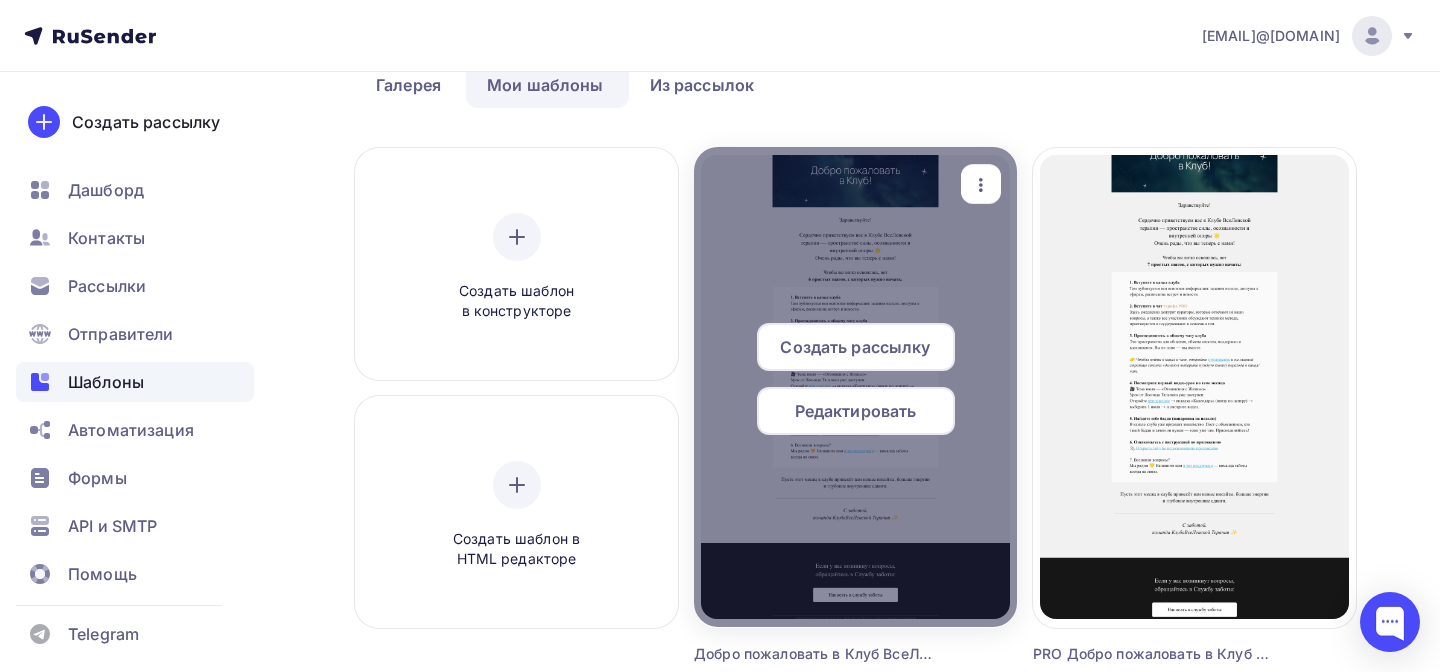 click on "Редактировать" at bounding box center (855, 347) 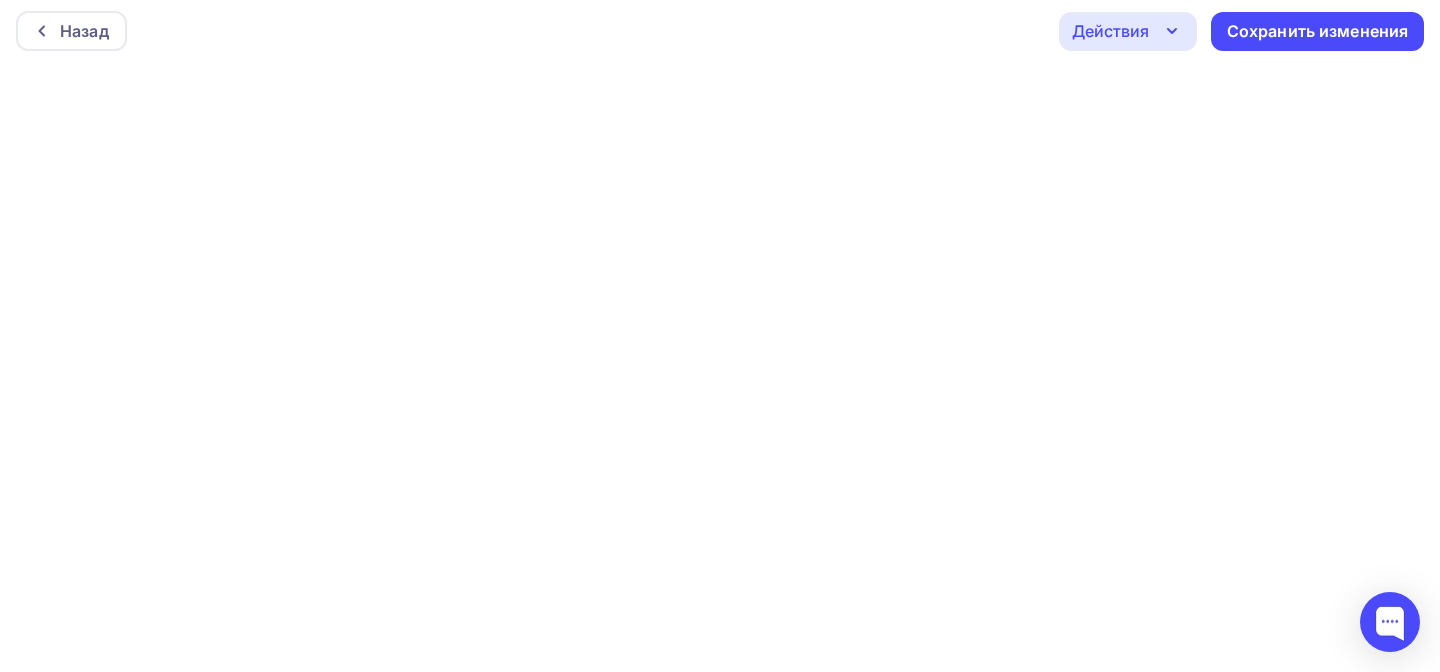 scroll, scrollTop: 0, scrollLeft: 0, axis: both 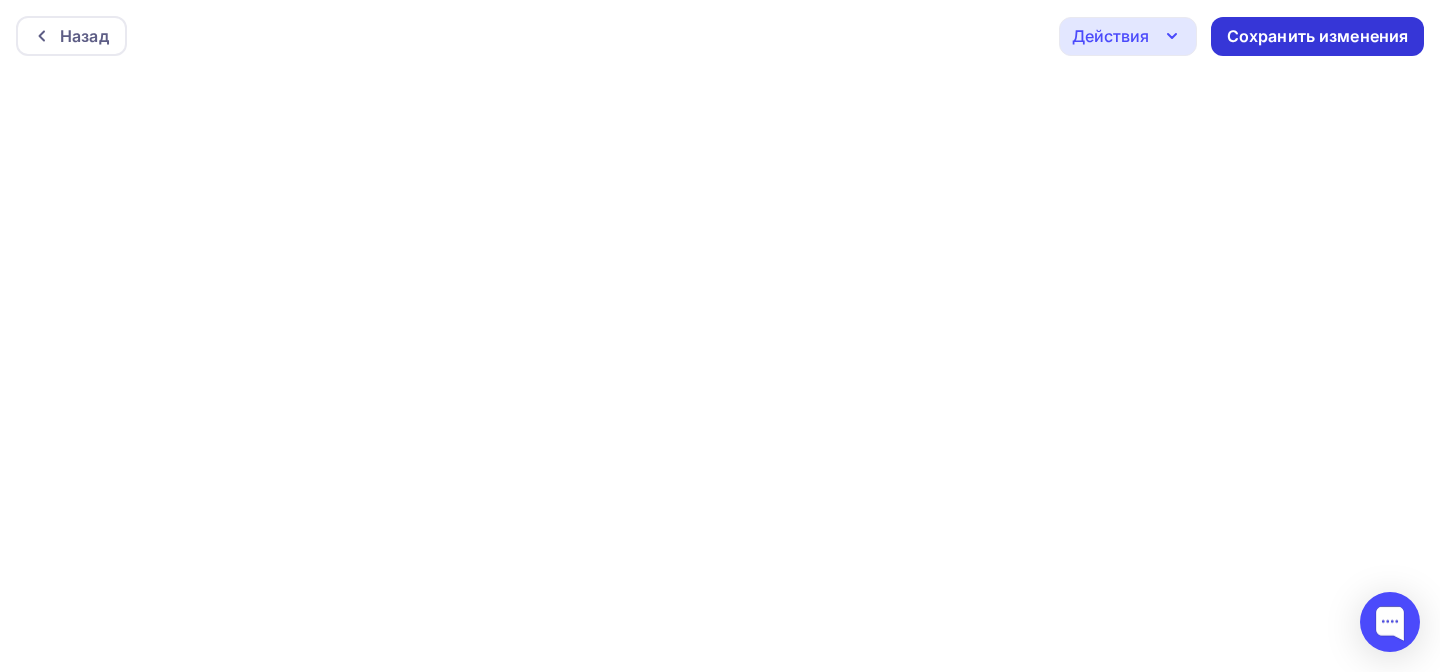 click on "Сохранить изменения" at bounding box center (1318, 36) 